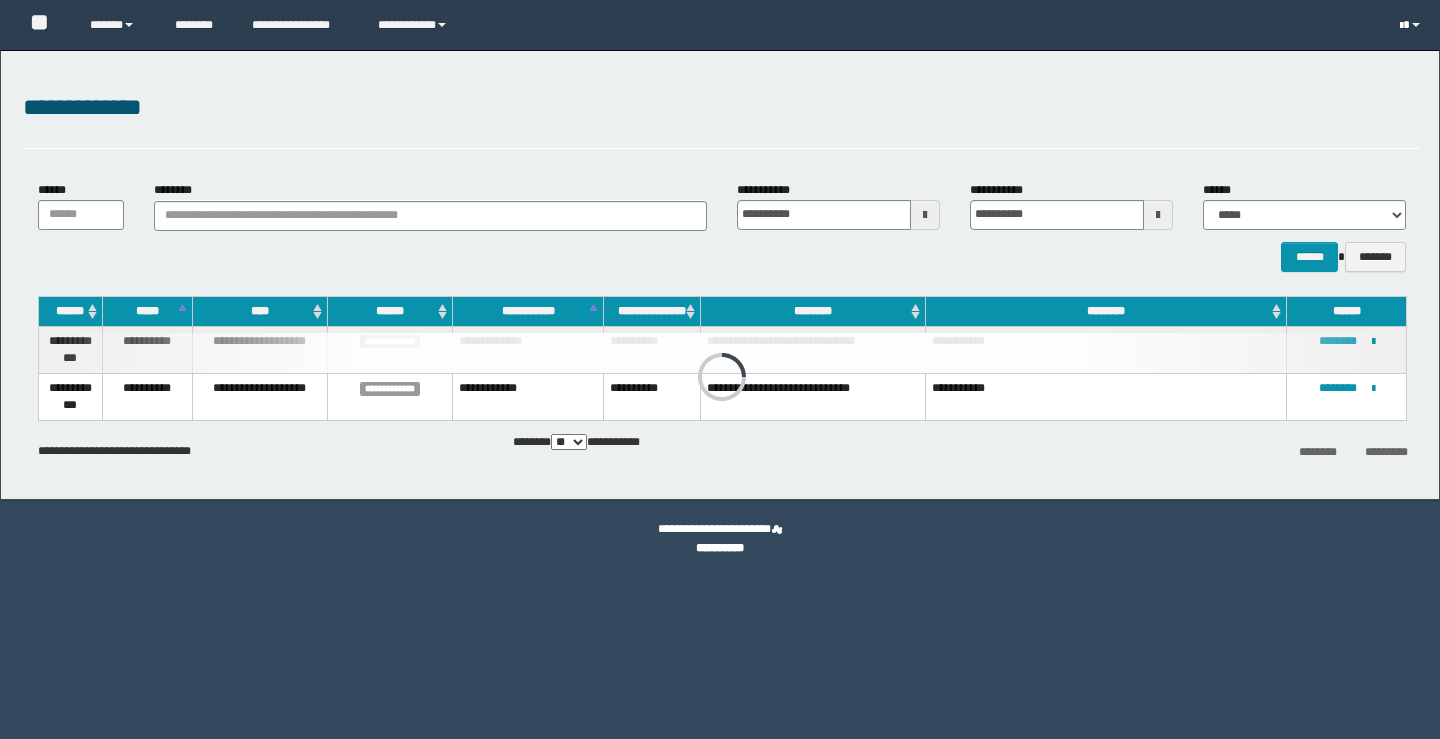 scroll, scrollTop: 0, scrollLeft: 0, axis: both 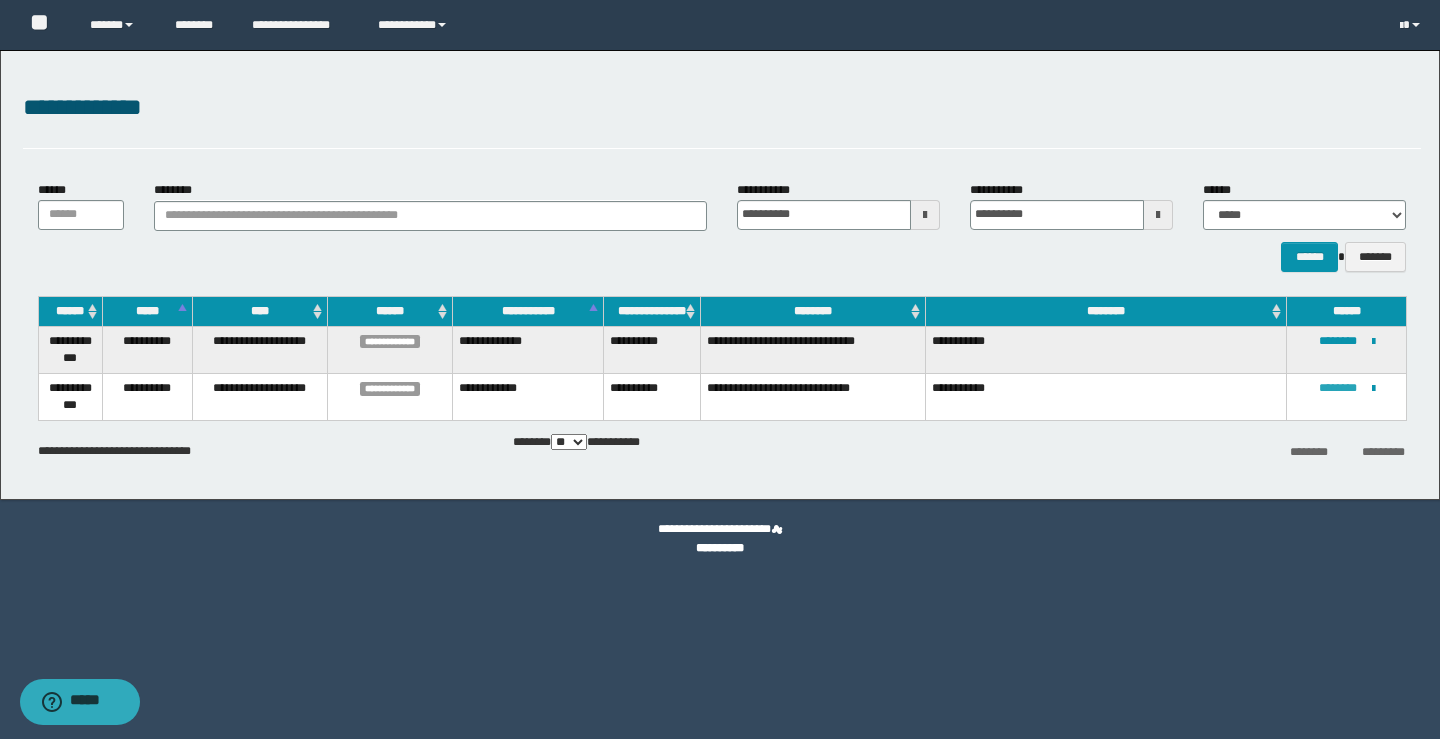click on "********" at bounding box center [1338, 388] 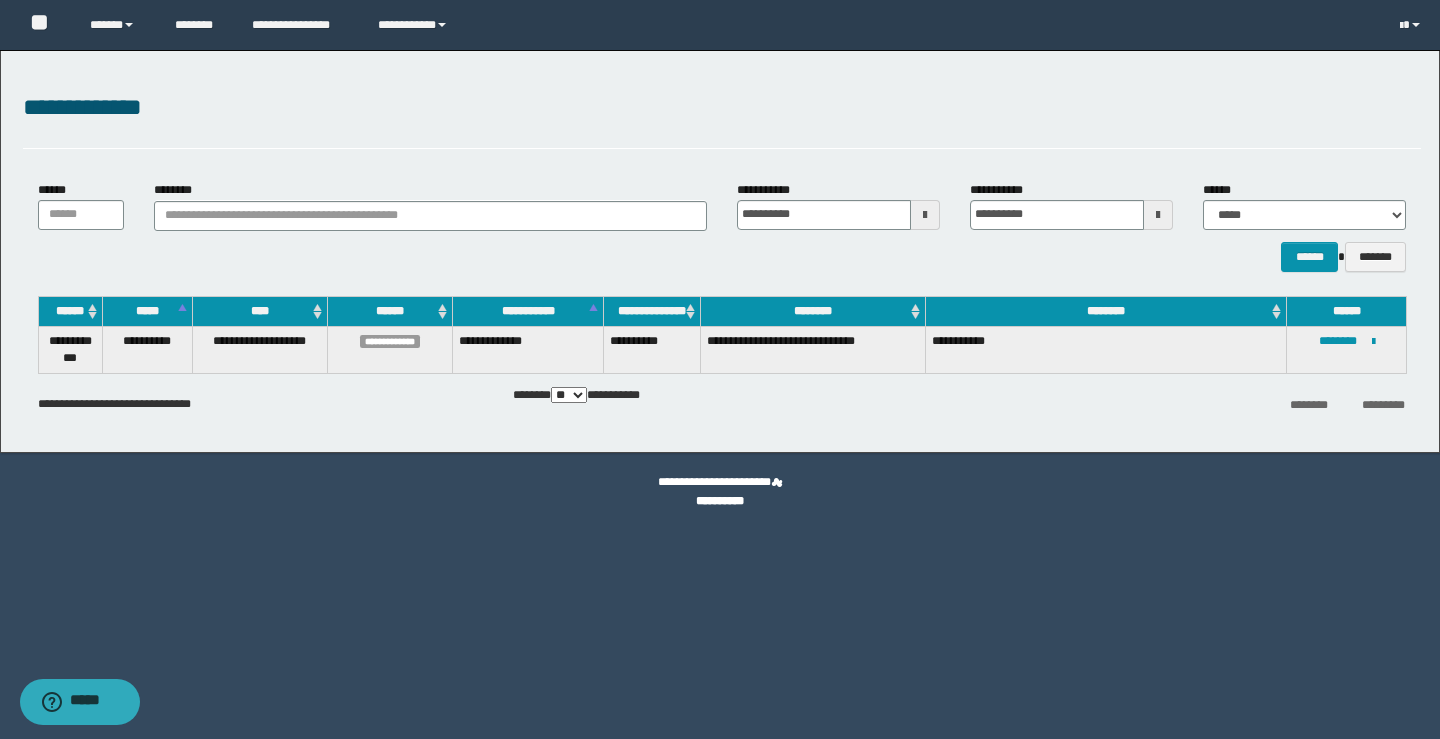 click on "**********" at bounding box center (720, 251) 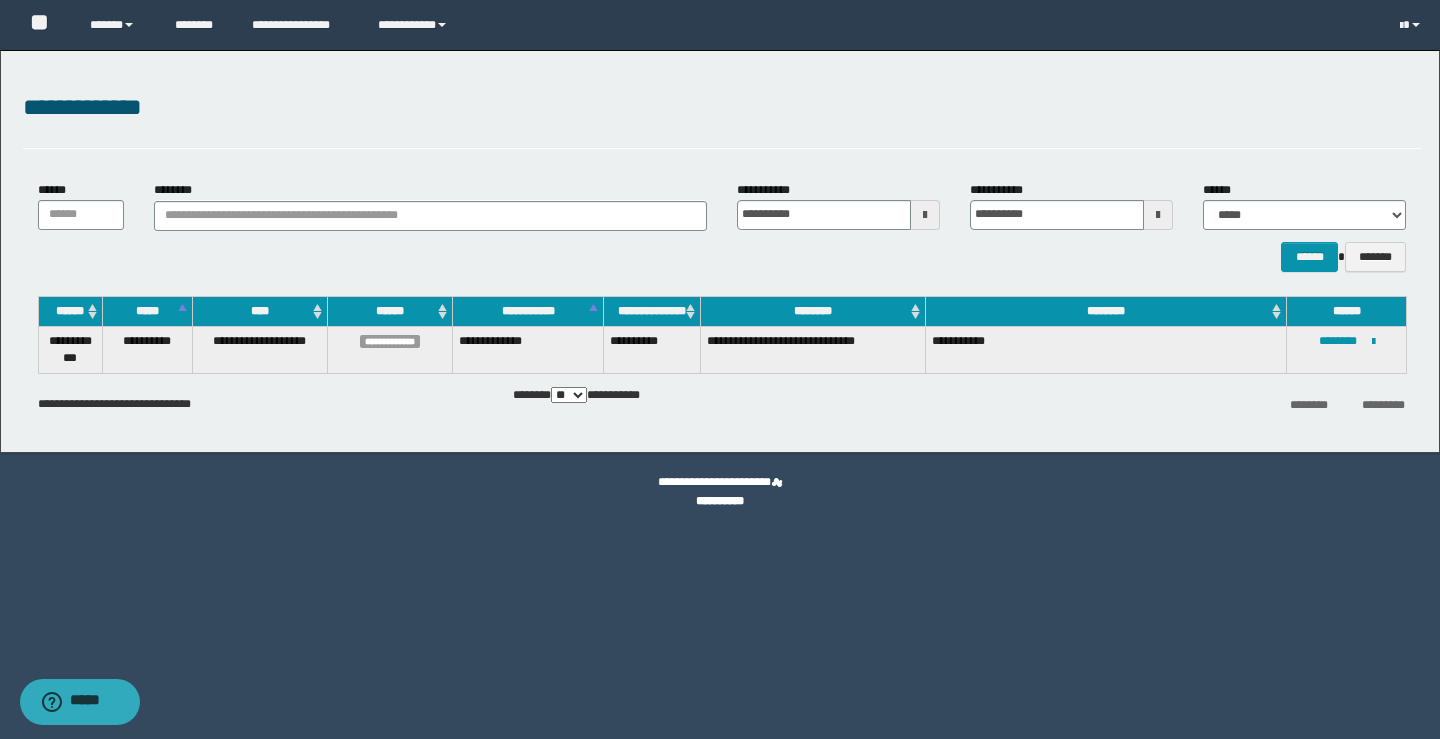 drag, startPoint x: 0, startPoint y: 35, endPoint x: 3, endPoint y: 56, distance: 21.213203 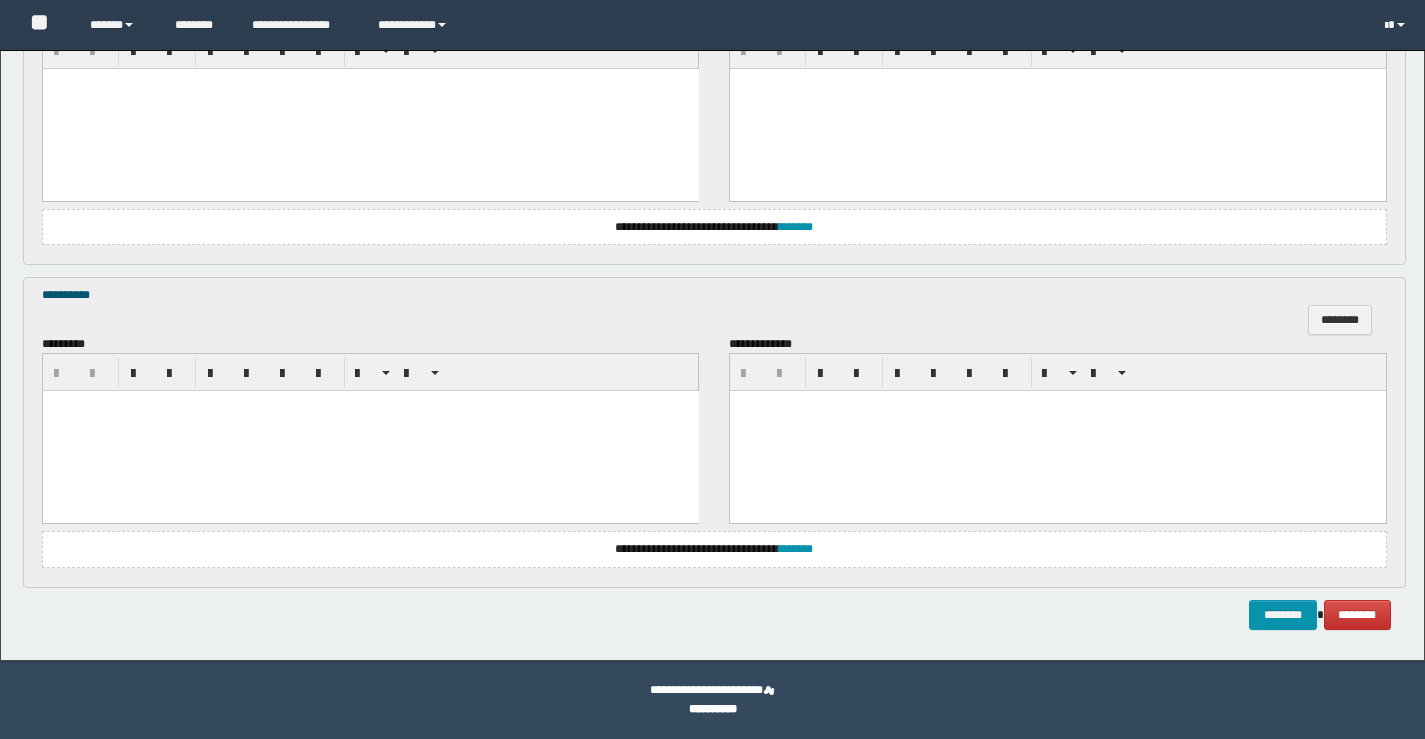 scroll, scrollTop: 0, scrollLeft: 0, axis: both 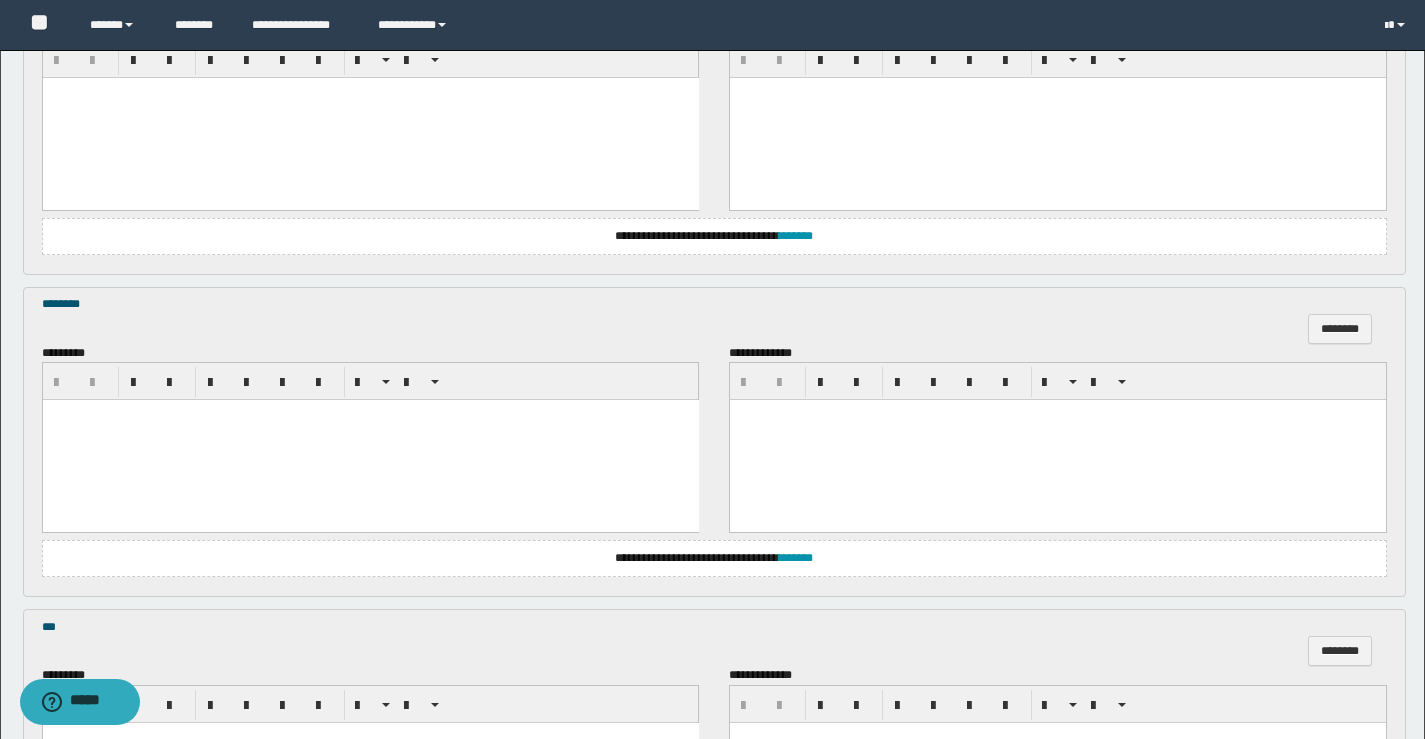 click at bounding box center [370, 440] 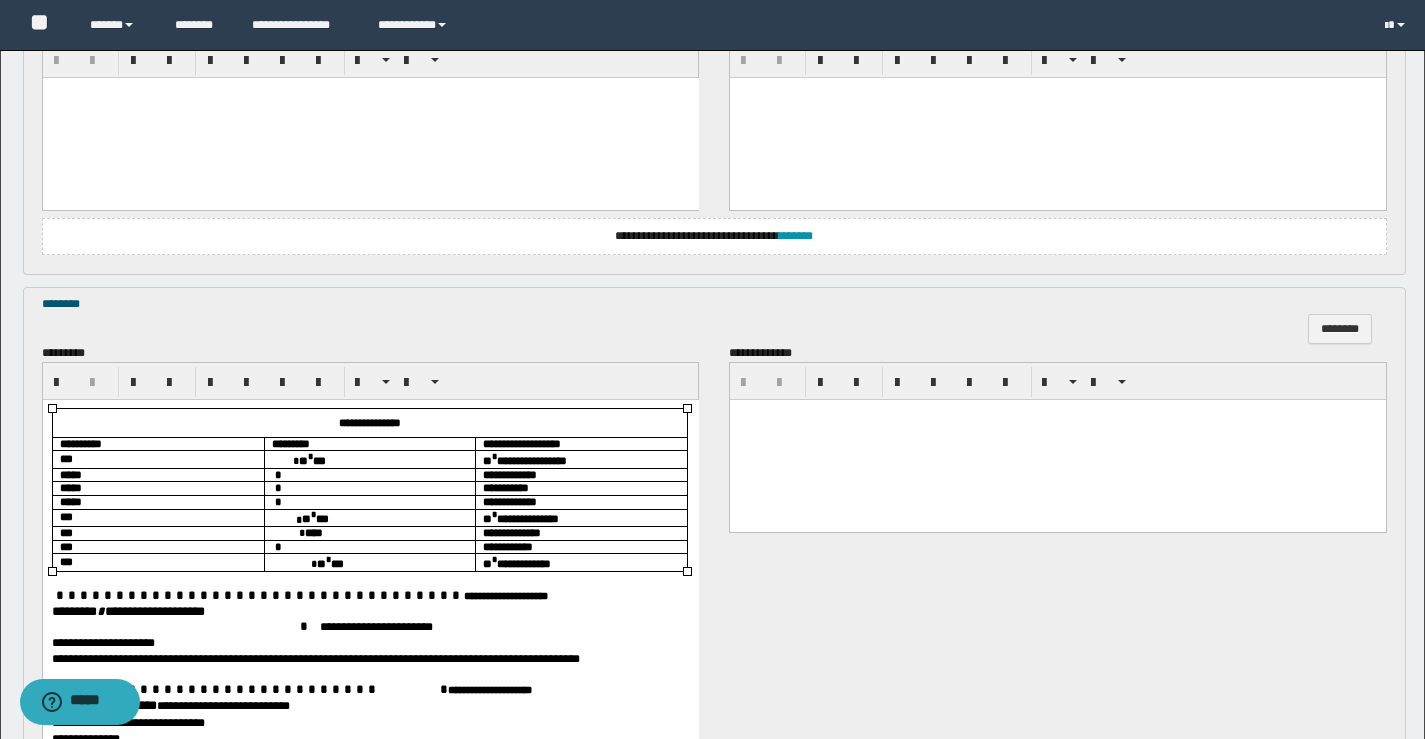 click on "** * ***" at bounding box center [369, 459] 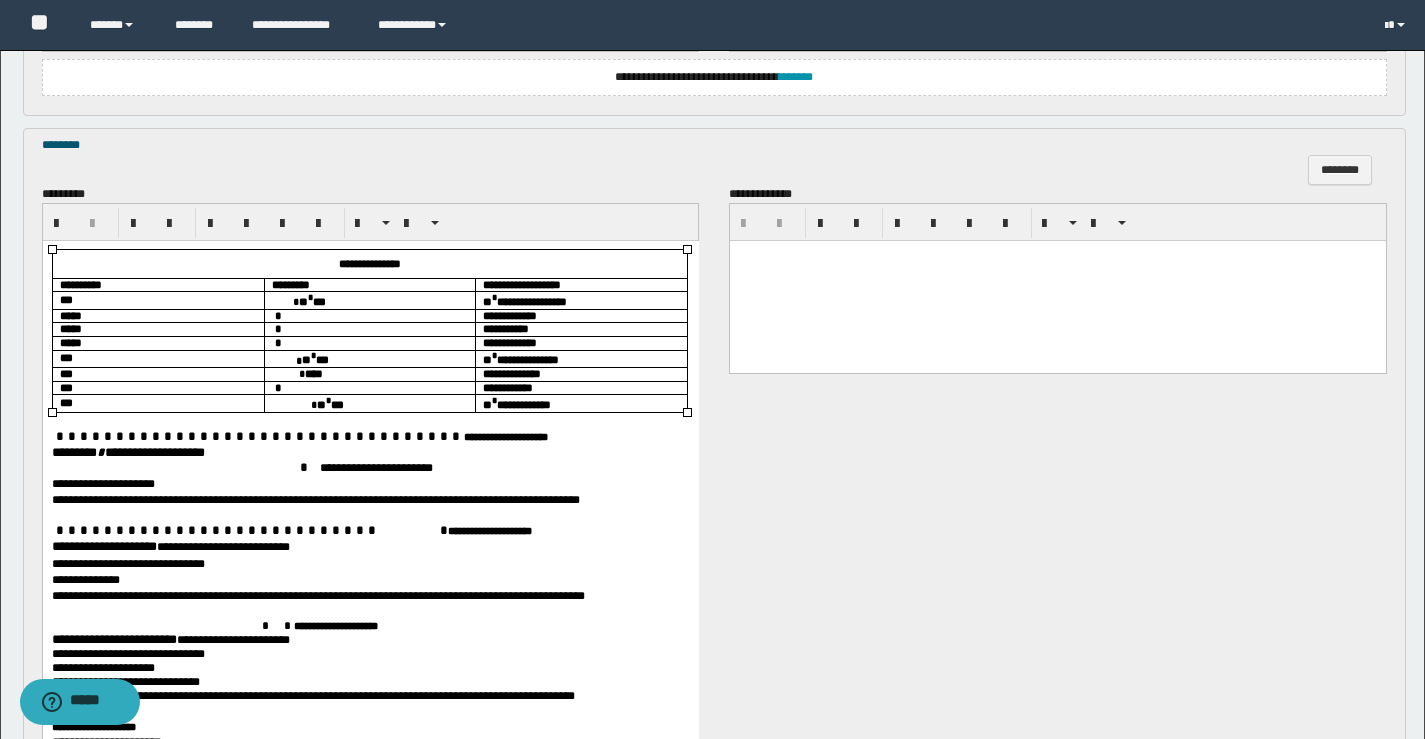 scroll, scrollTop: 1000, scrollLeft: 0, axis: vertical 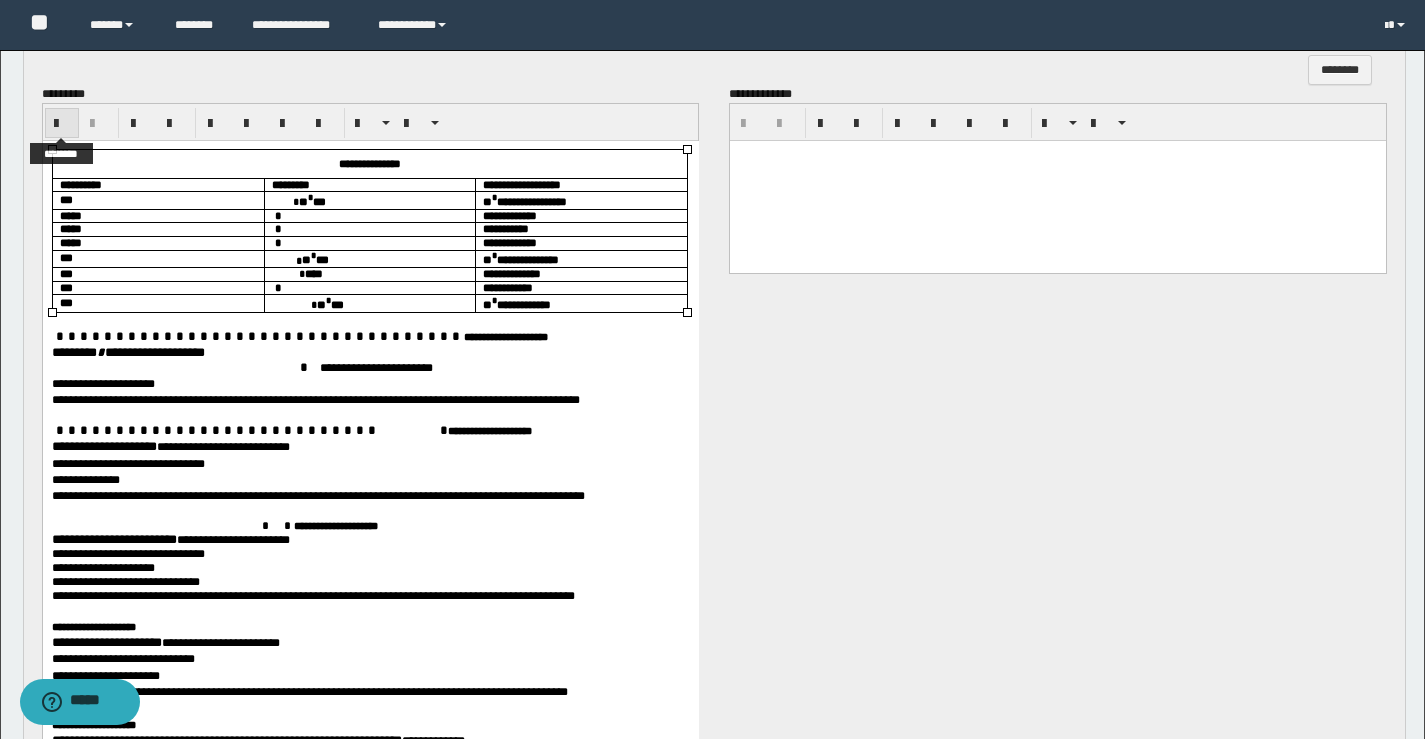 click at bounding box center [62, 124] 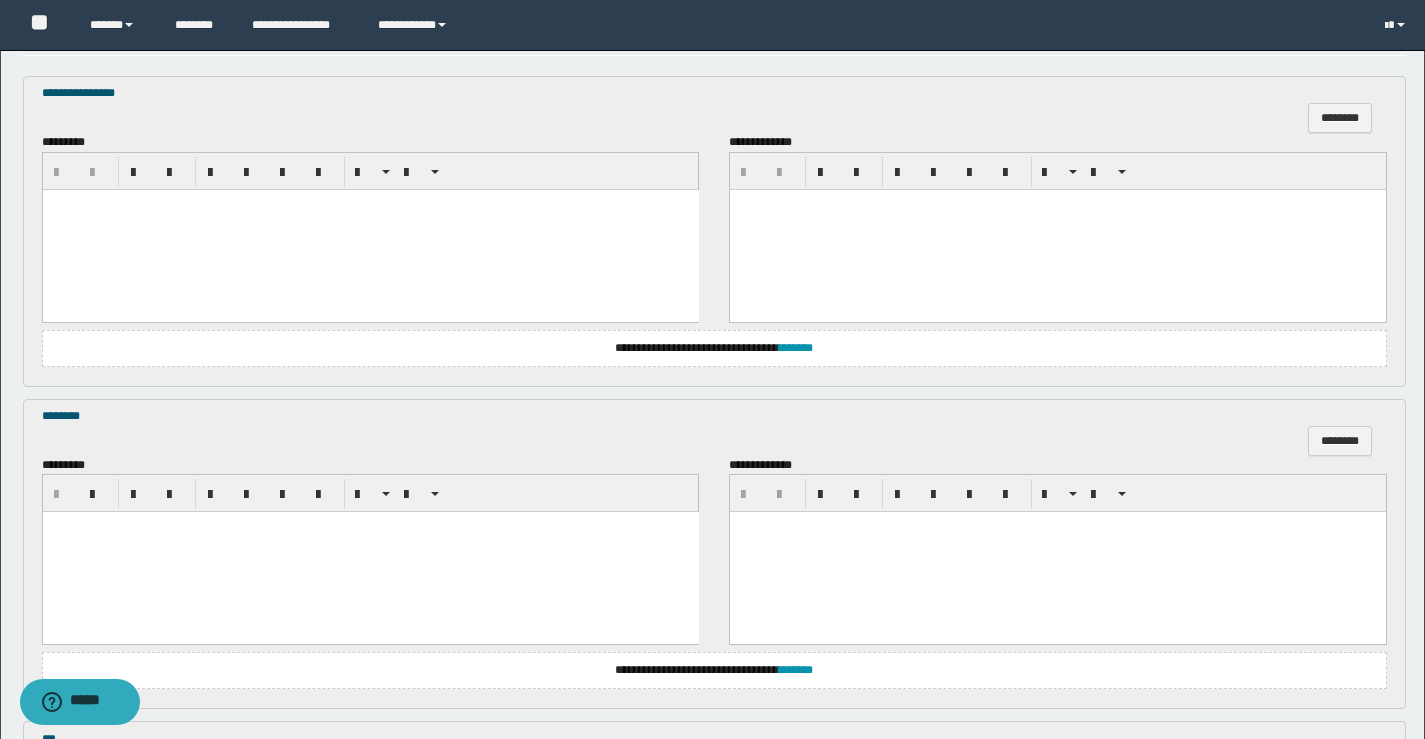 scroll, scrollTop: 600, scrollLeft: 0, axis: vertical 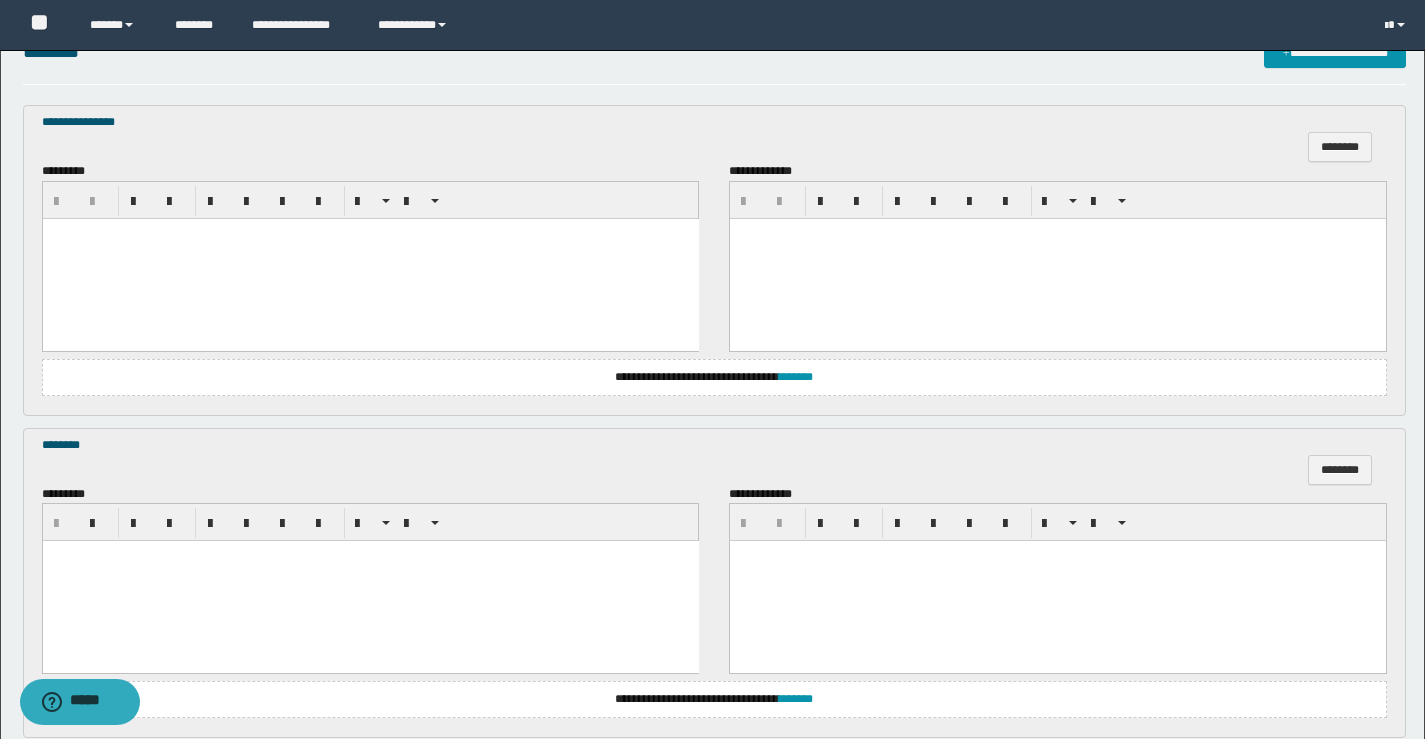 click at bounding box center (370, 556) 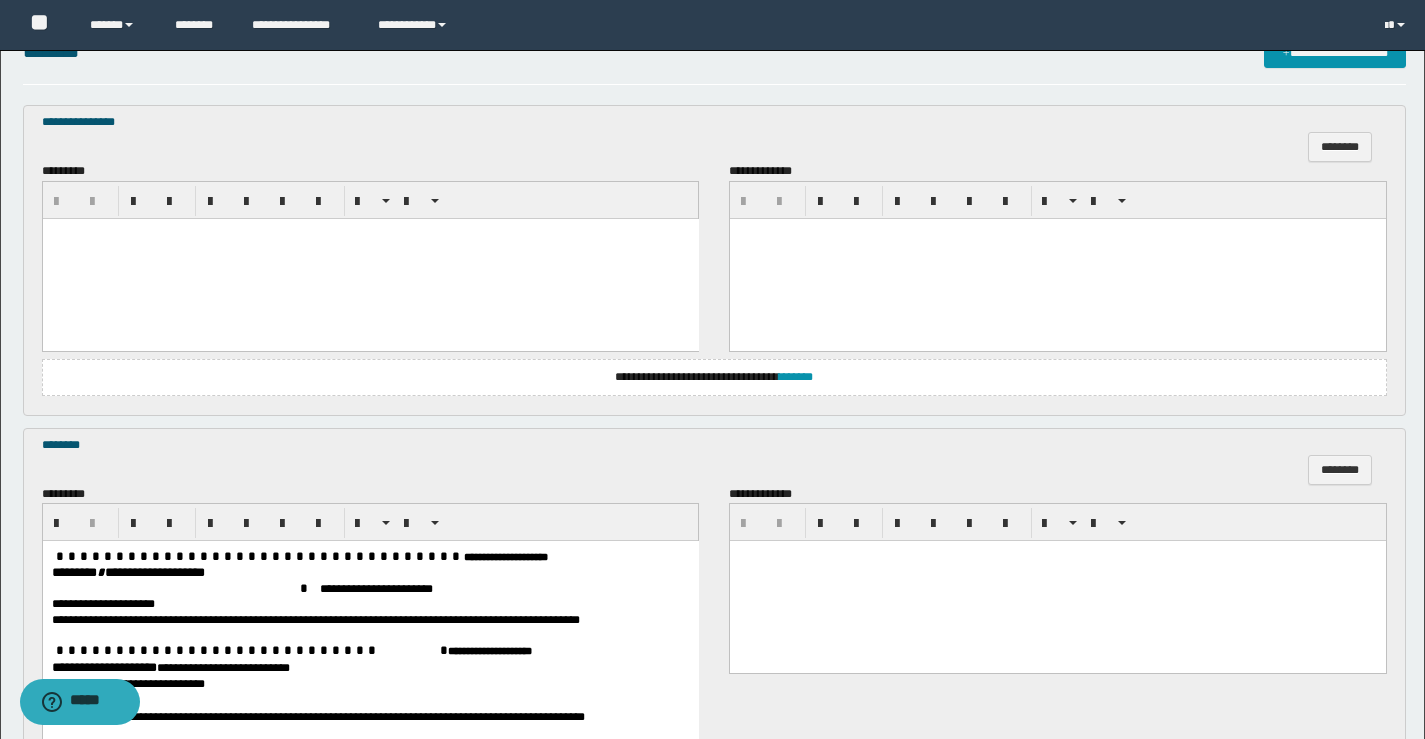click on "******** * *****" at bounding box center [92, 572] 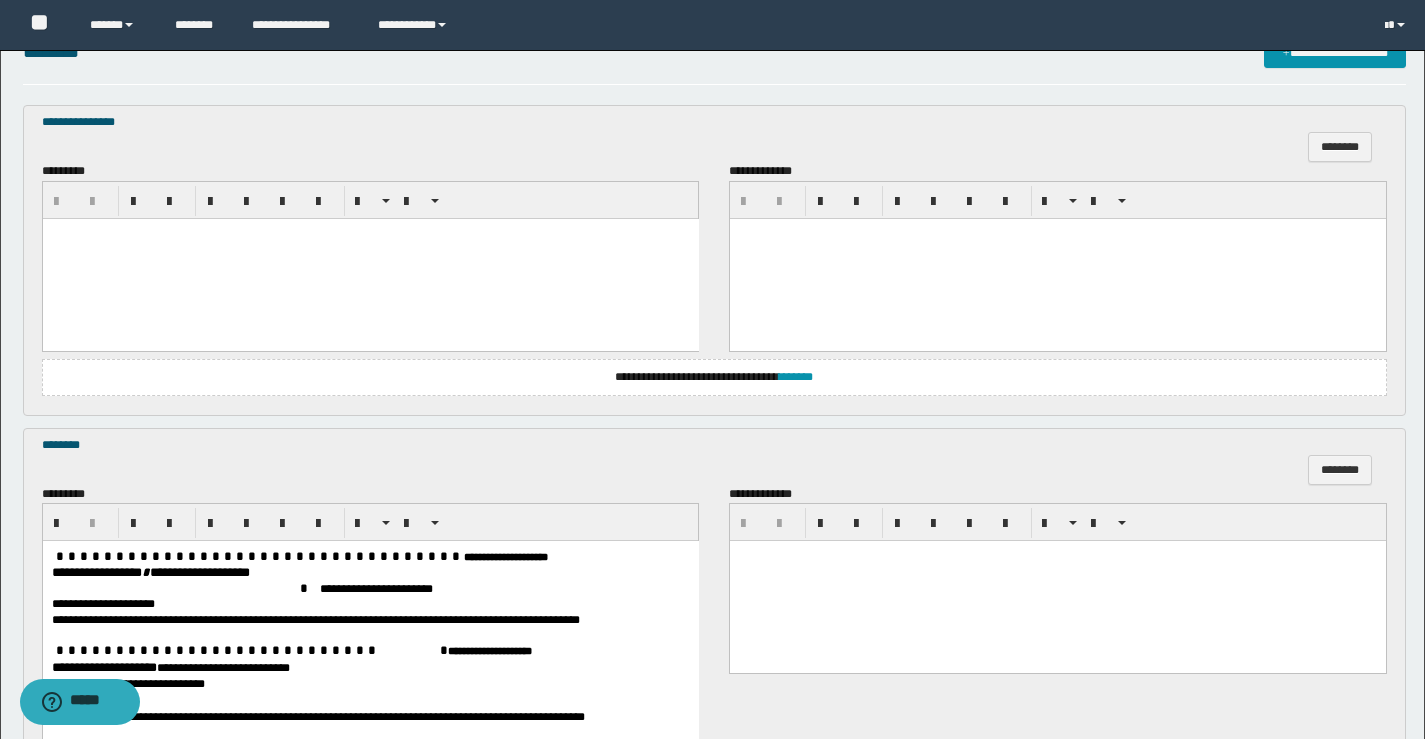 click on "**********" at bounding box center (103, 667) 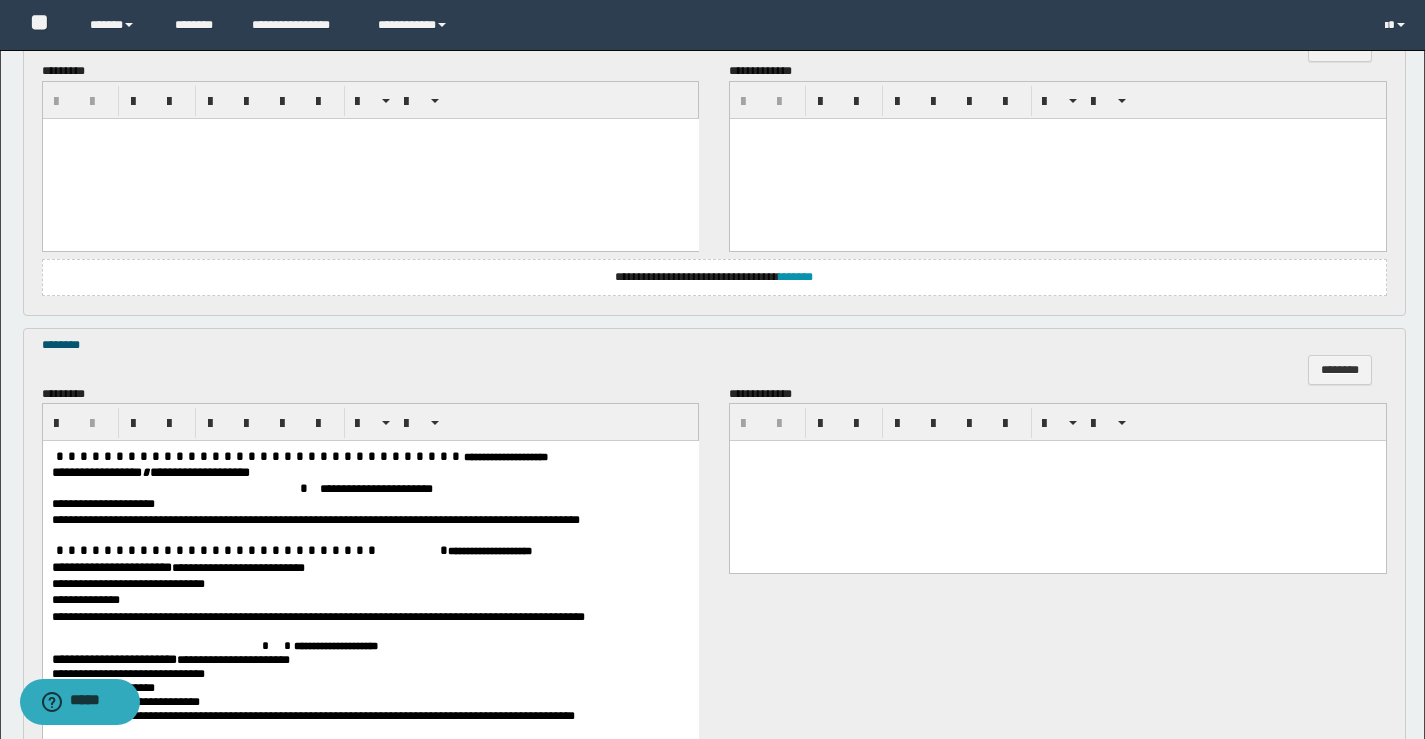 scroll, scrollTop: 800, scrollLeft: 0, axis: vertical 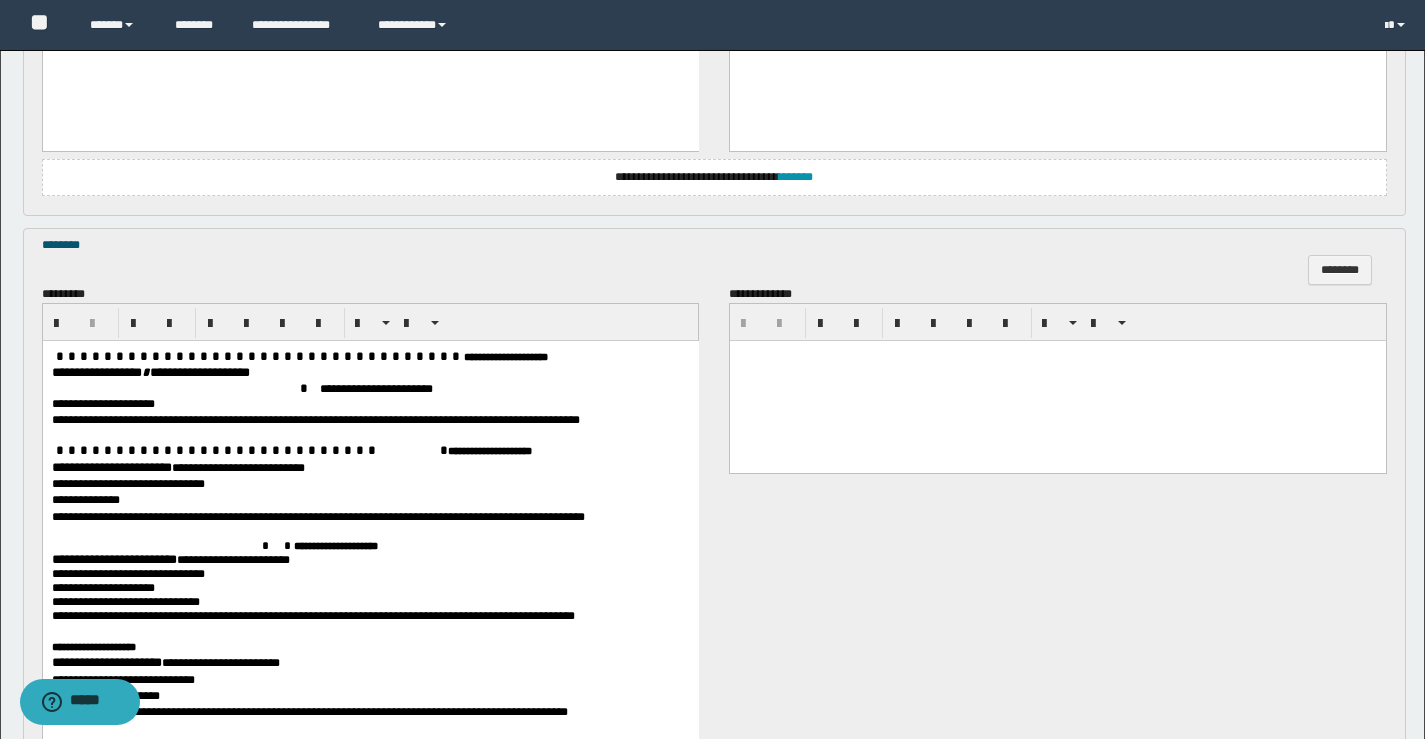 click on "**********" at bounding box center [113, 559] 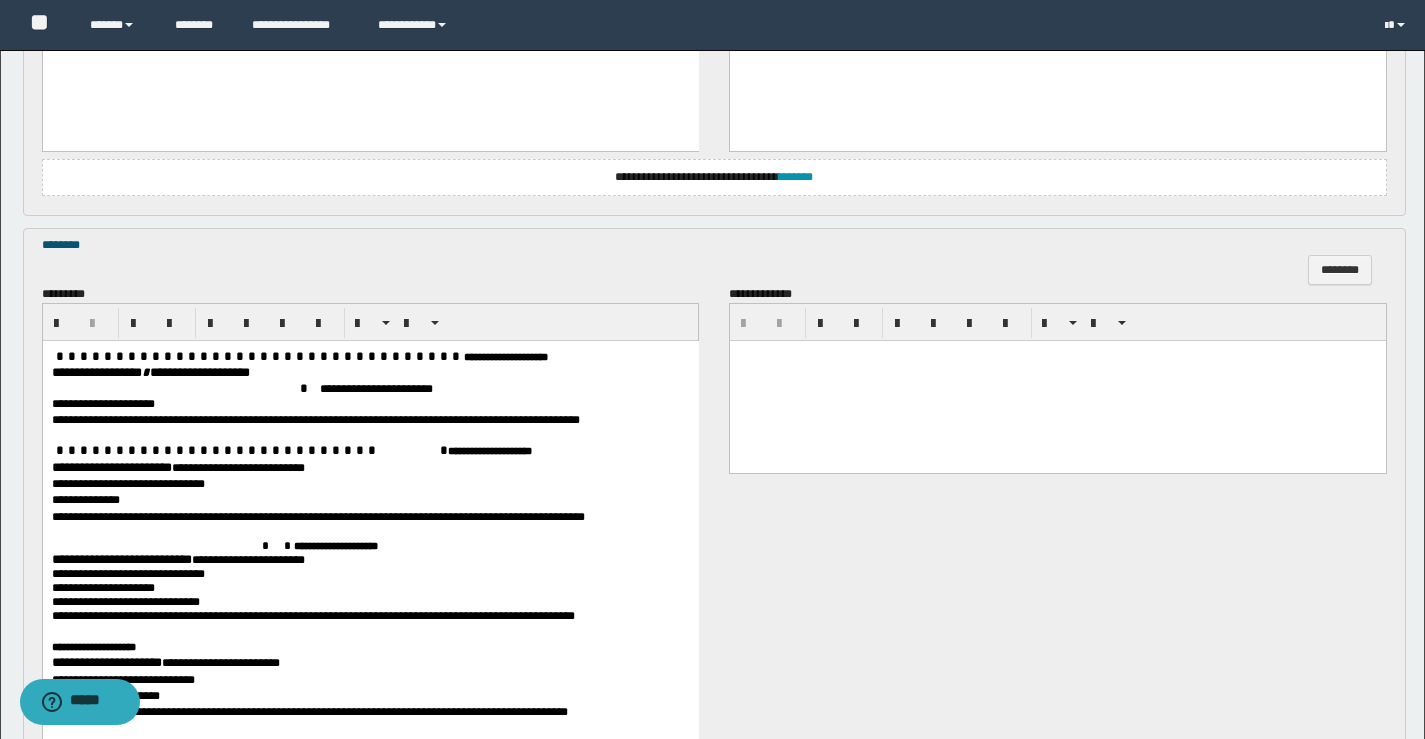 scroll, scrollTop: 1000, scrollLeft: 0, axis: vertical 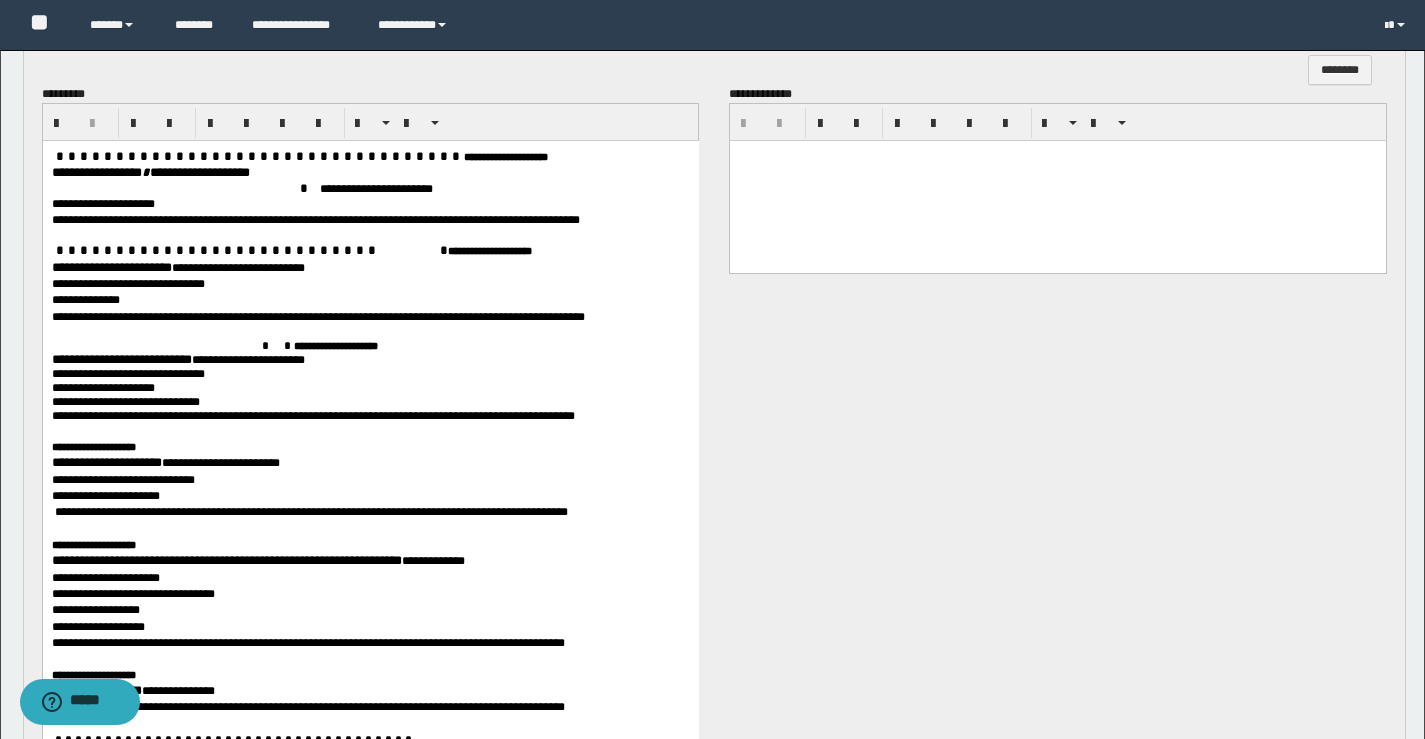 click on "**********" at bounding box center (106, 462) 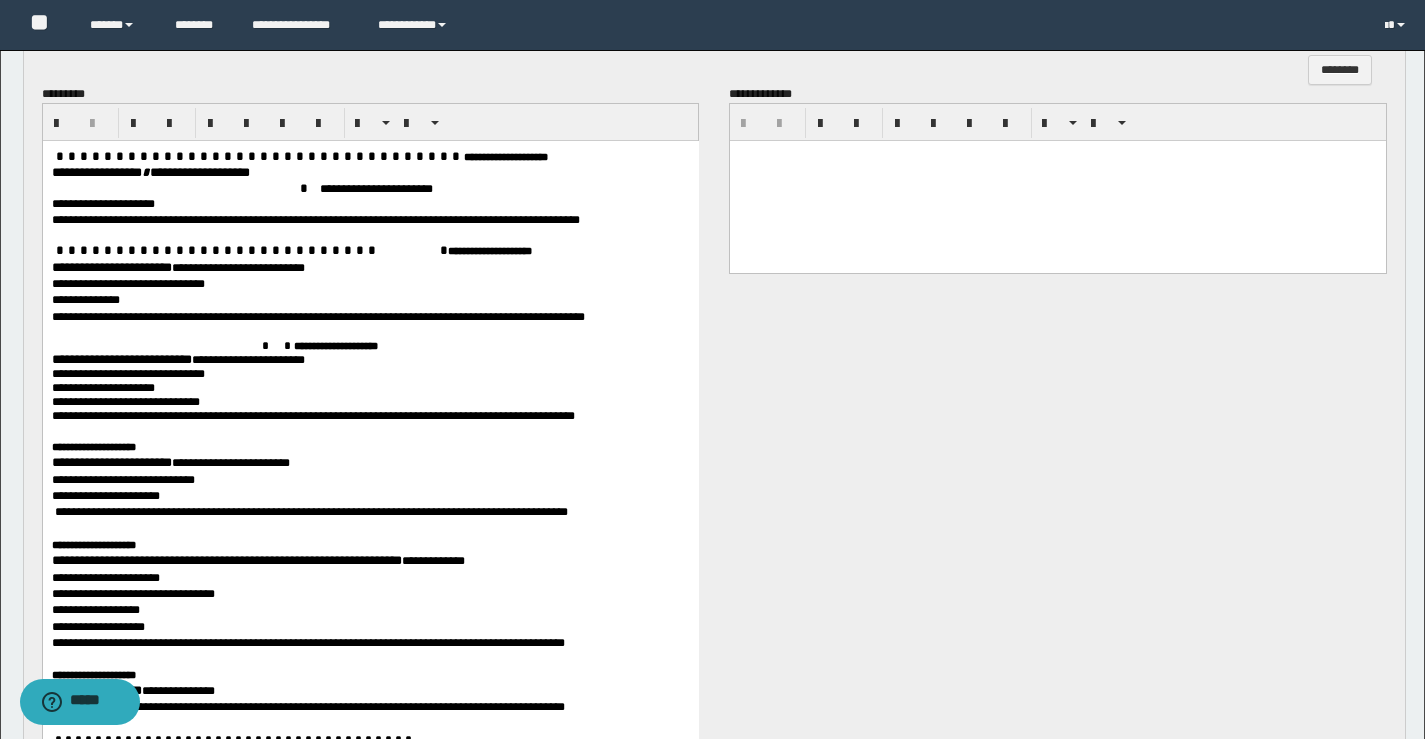 click on "**********" at bounding box center [226, 560] 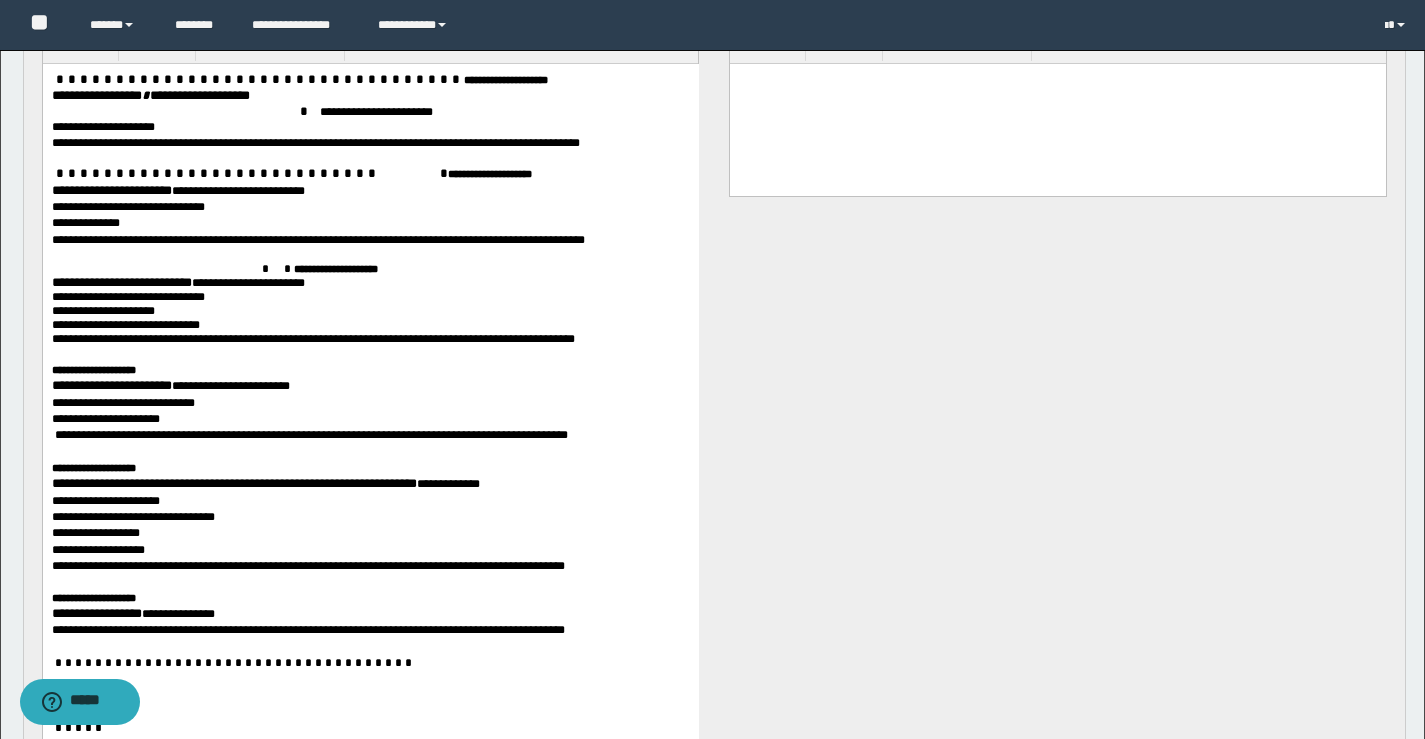 scroll, scrollTop: 1100, scrollLeft: 0, axis: vertical 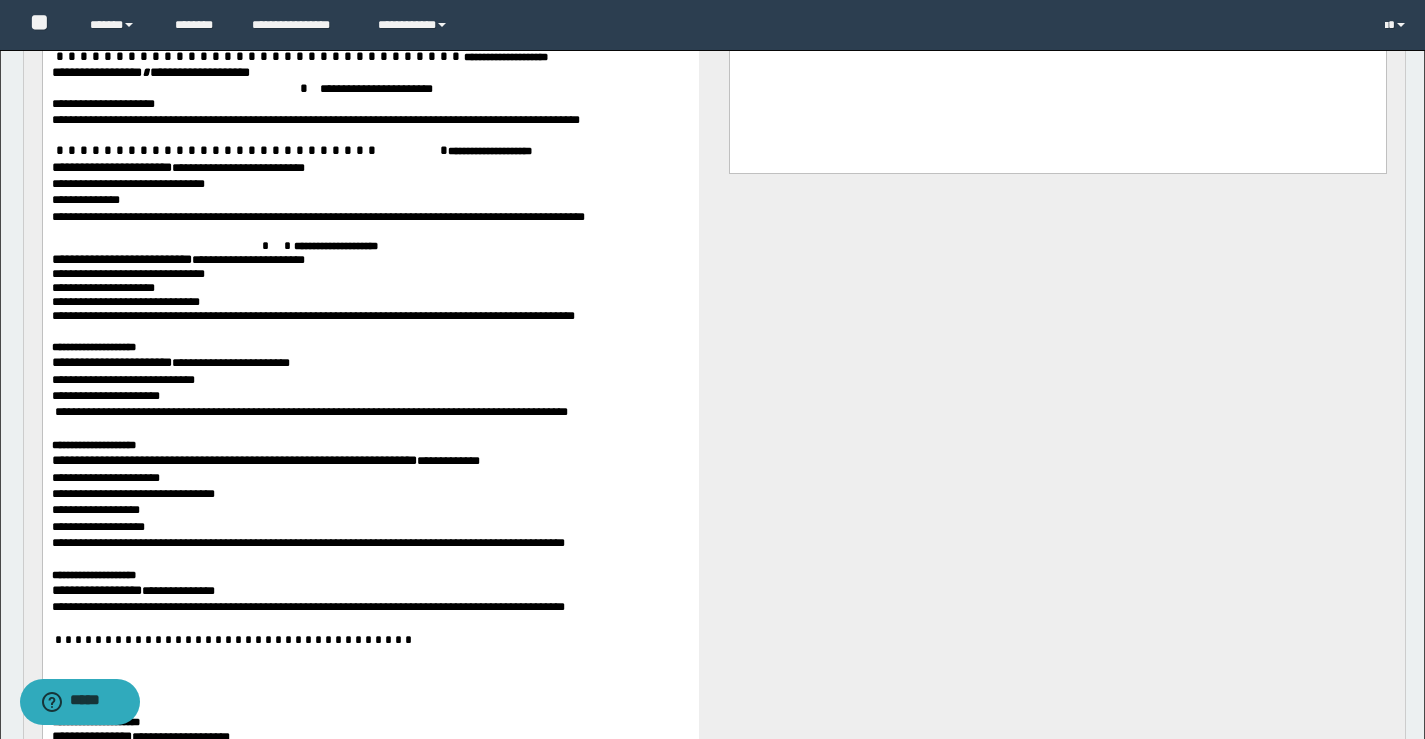 click on "**********" at bounding box center [96, 590] 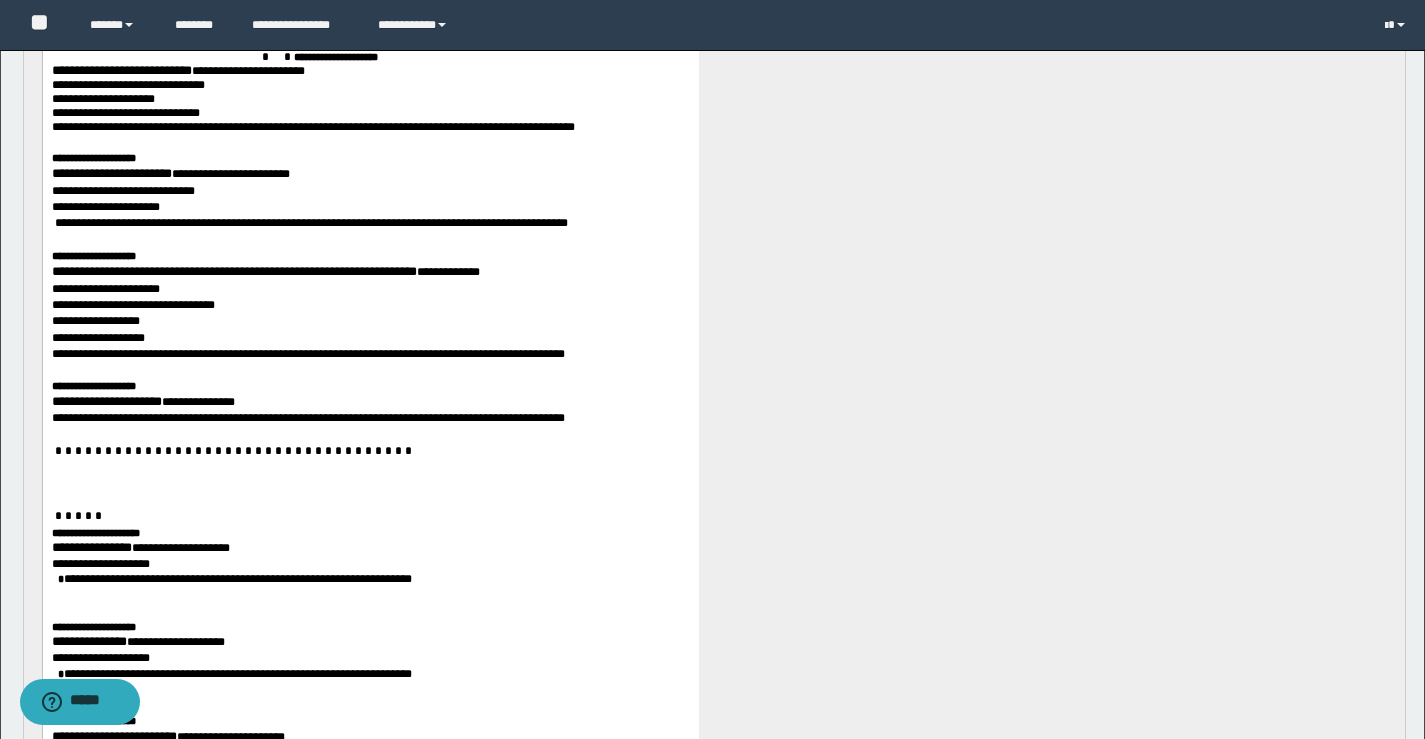scroll, scrollTop: 1400, scrollLeft: 0, axis: vertical 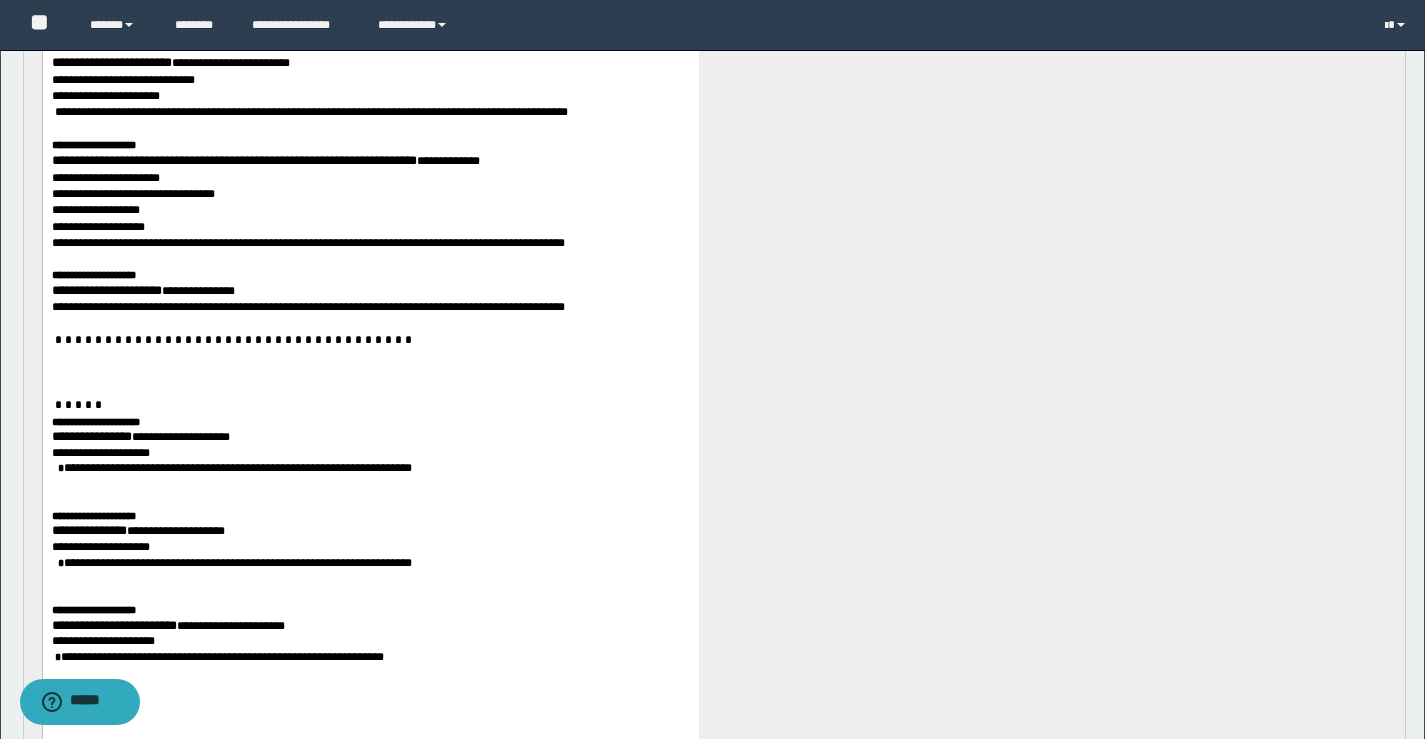 click on "**********" at bounding box center (91, 437) 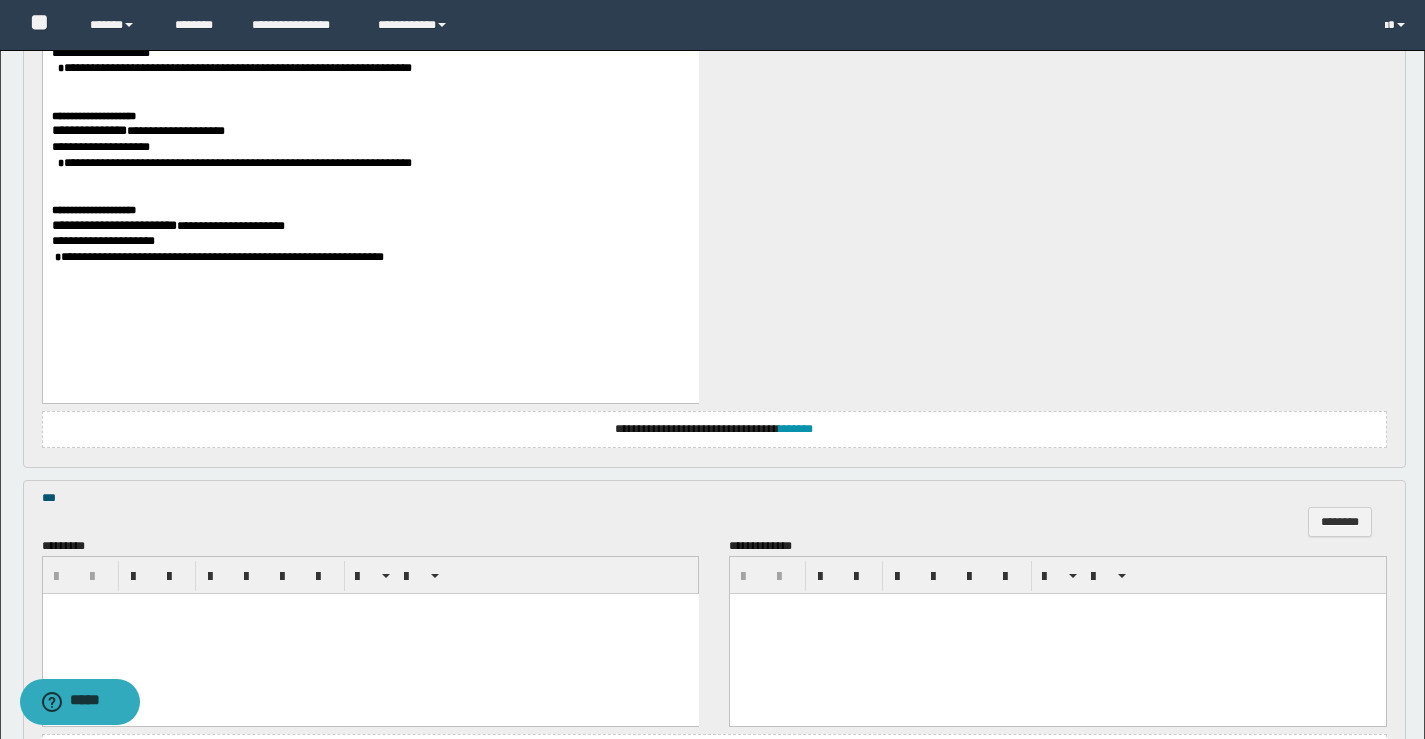 scroll, scrollTop: 1700, scrollLeft: 0, axis: vertical 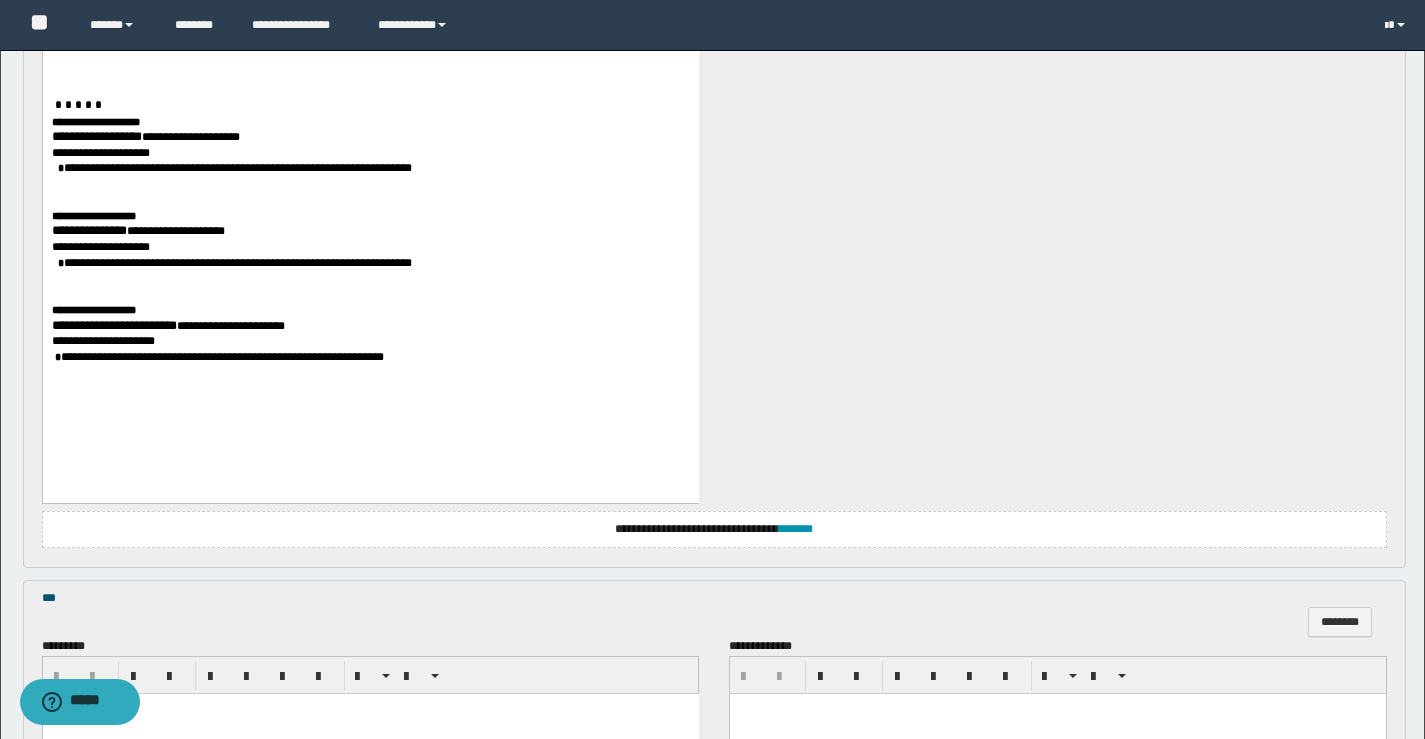 click on "**********" at bounding box center (88, 231) 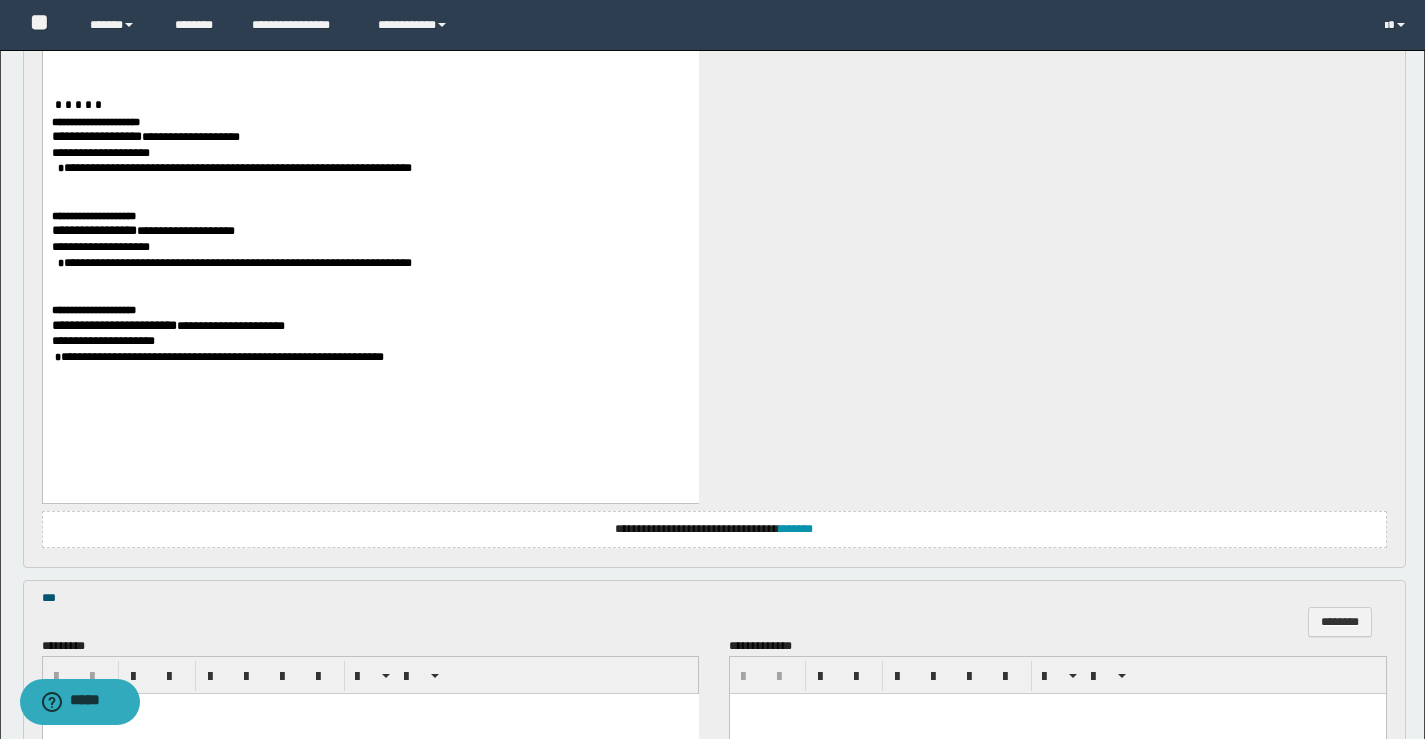 click on "**********" at bounding box center [113, 326] 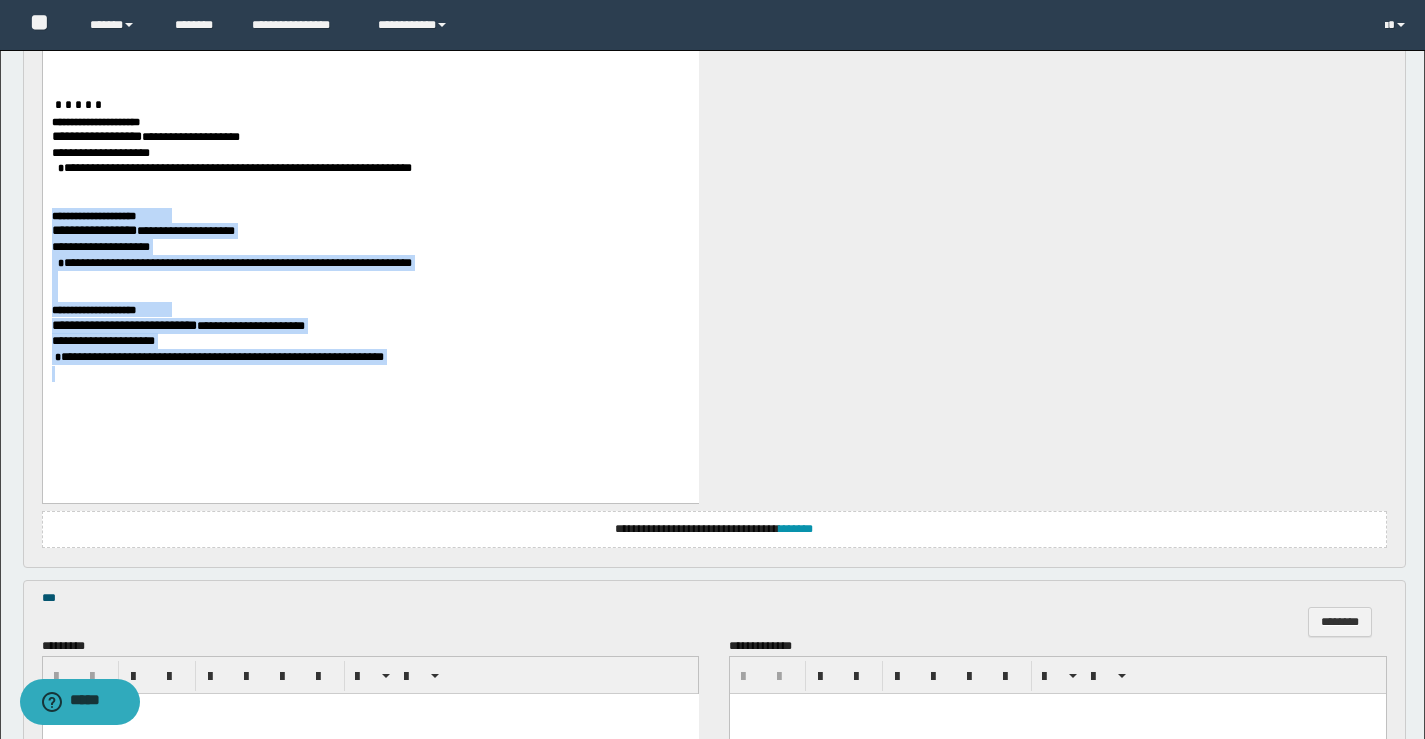 drag, startPoint x: 265, startPoint y: 218, endPoint x: 625, endPoint y: 454, distance: 430.4602 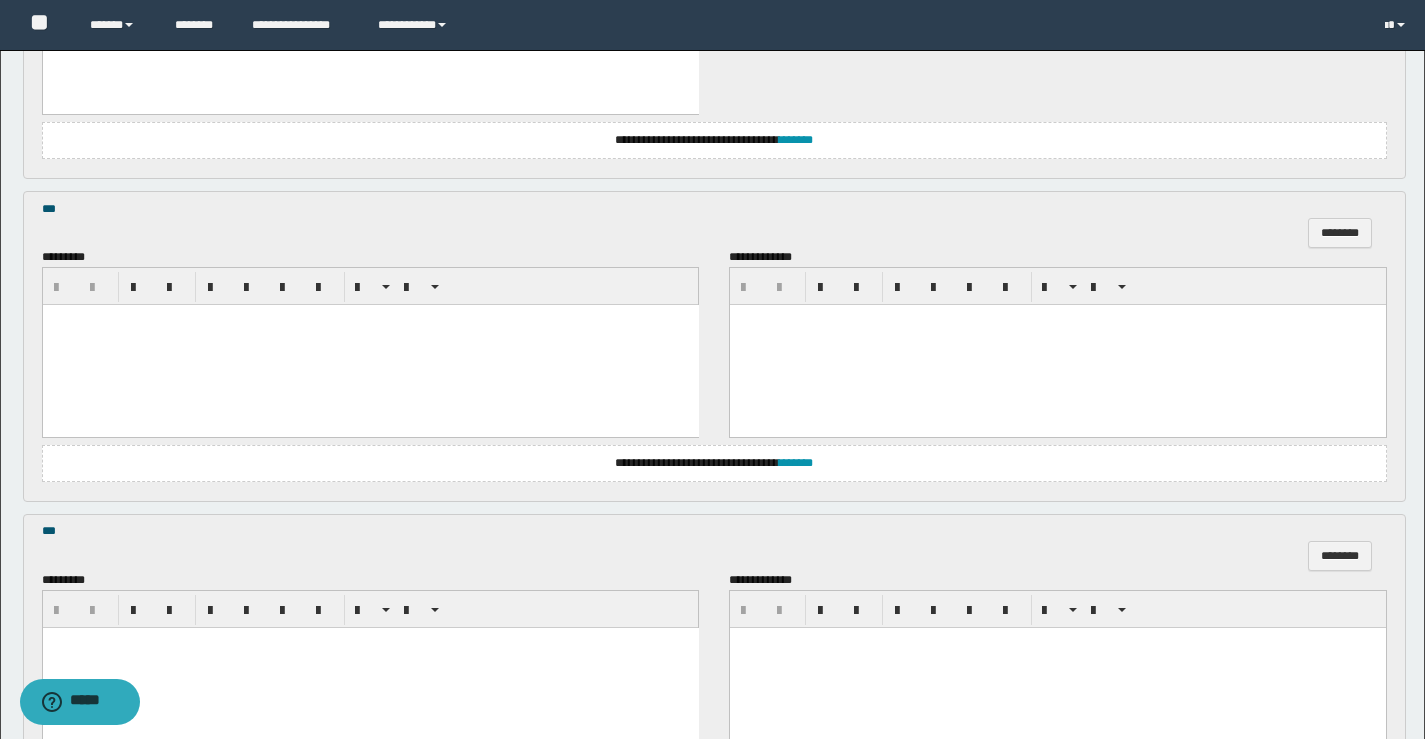 scroll, scrollTop: 2000, scrollLeft: 0, axis: vertical 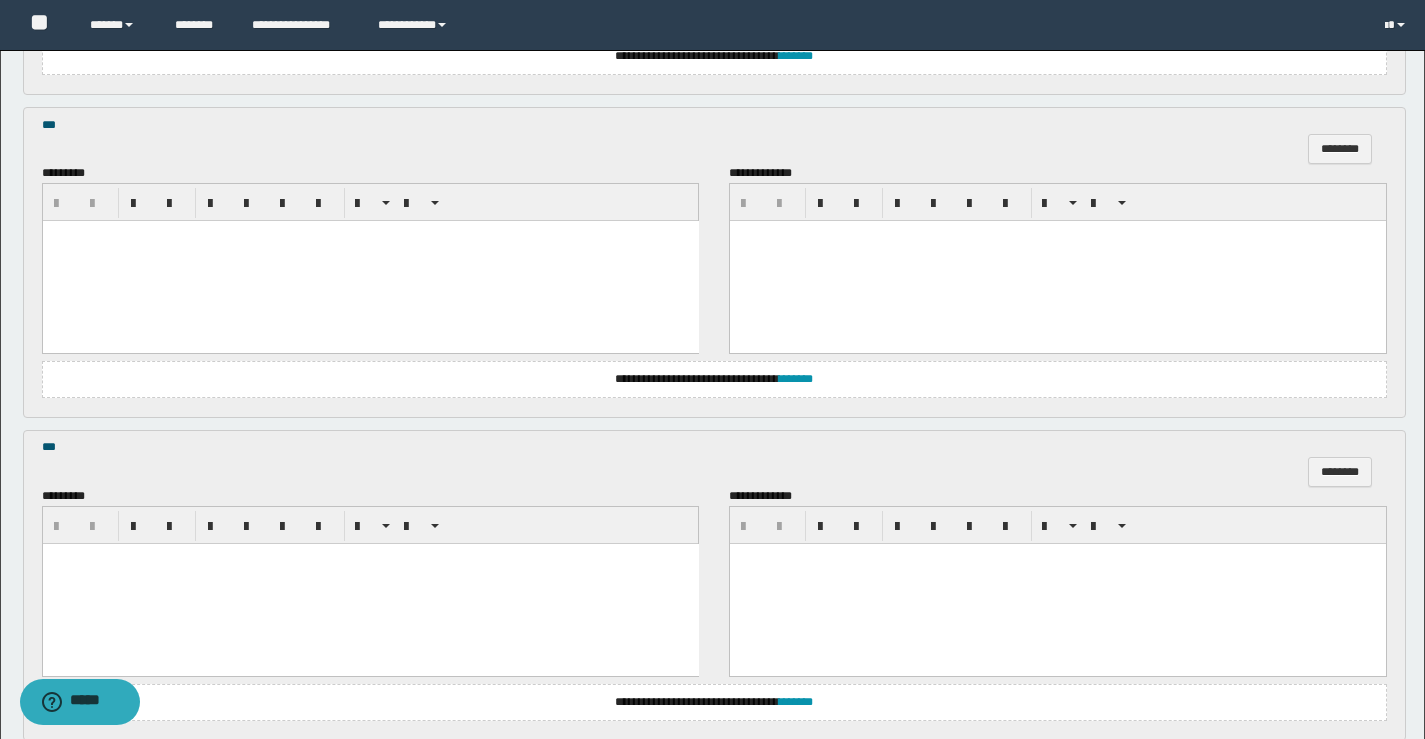 click at bounding box center [370, 261] 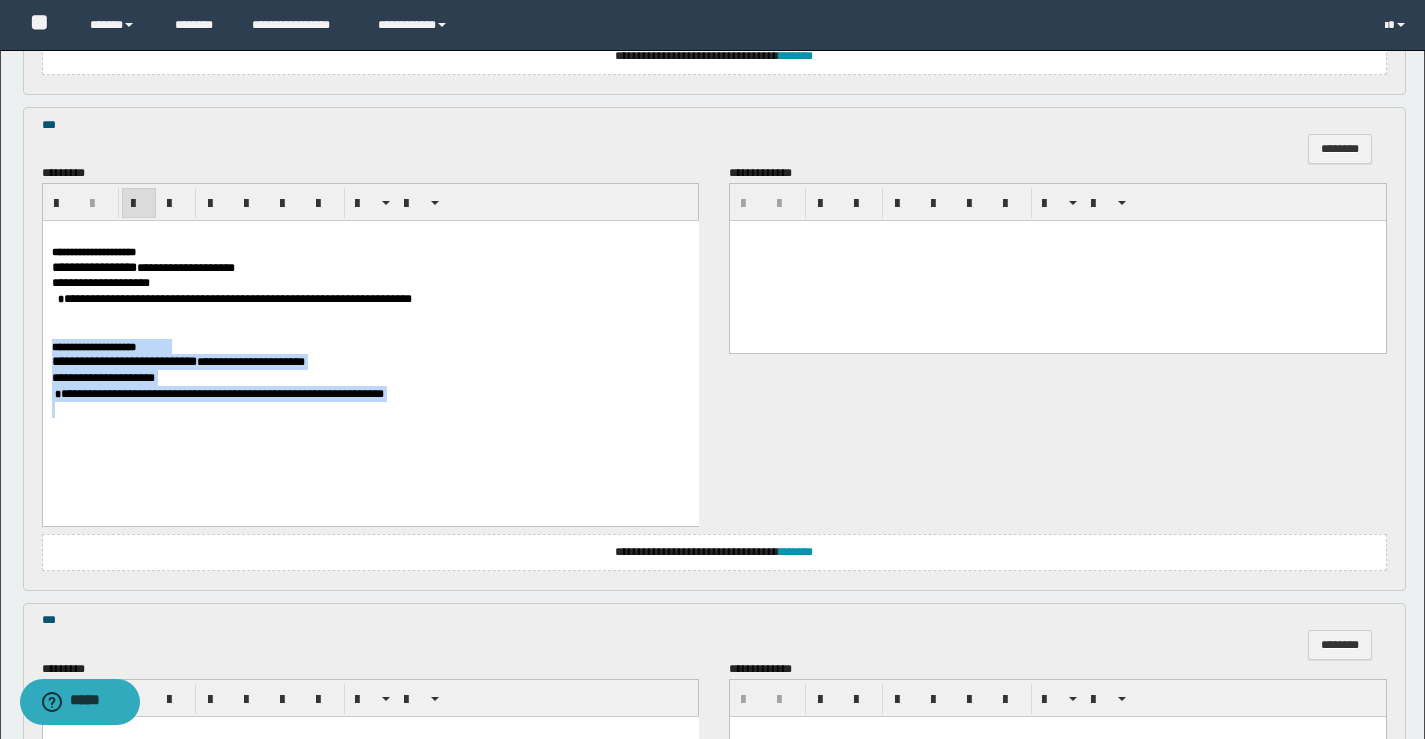 drag, startPoint x: 84, startPoint y: 331, endPoint x: 588, endPoint y: 469, distance: 522.55145 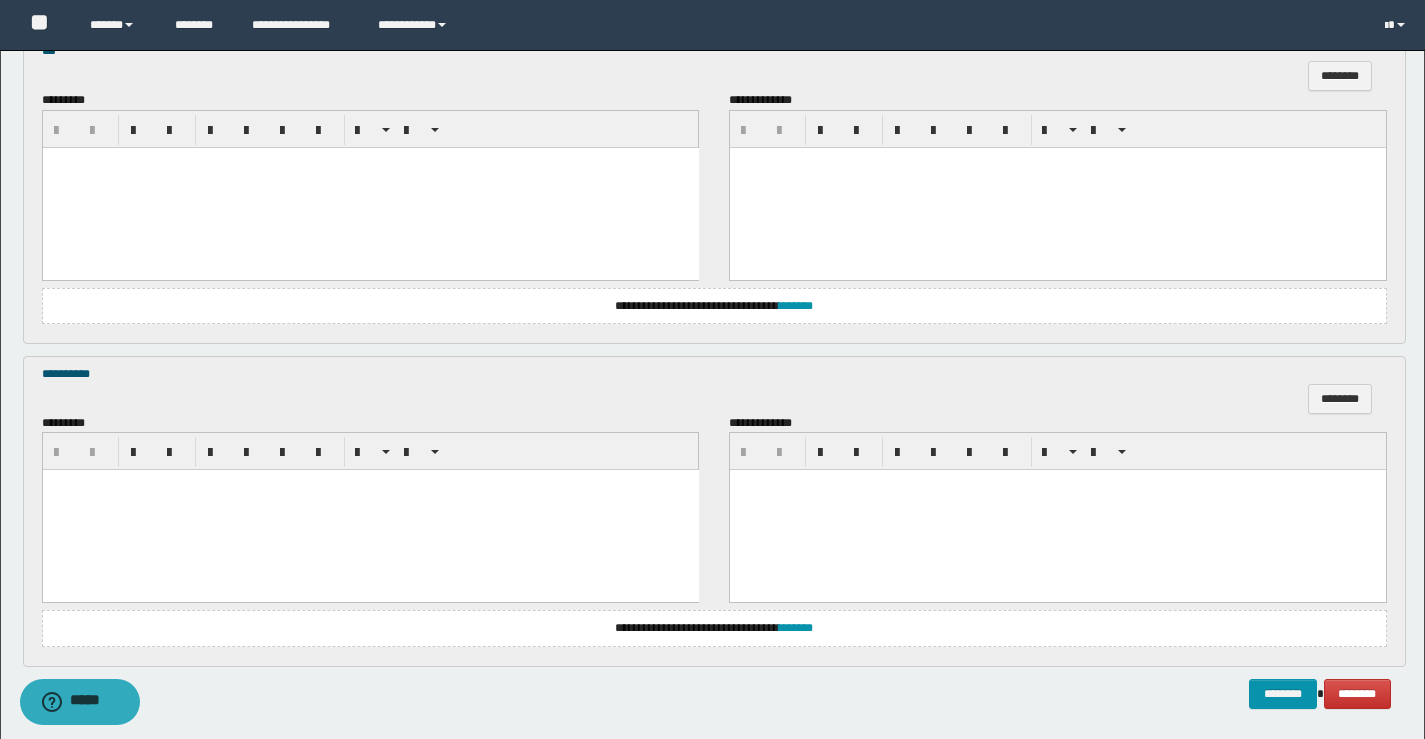 scroll, scrollTop: 2892, scrollLeft: 0, axis: vertical 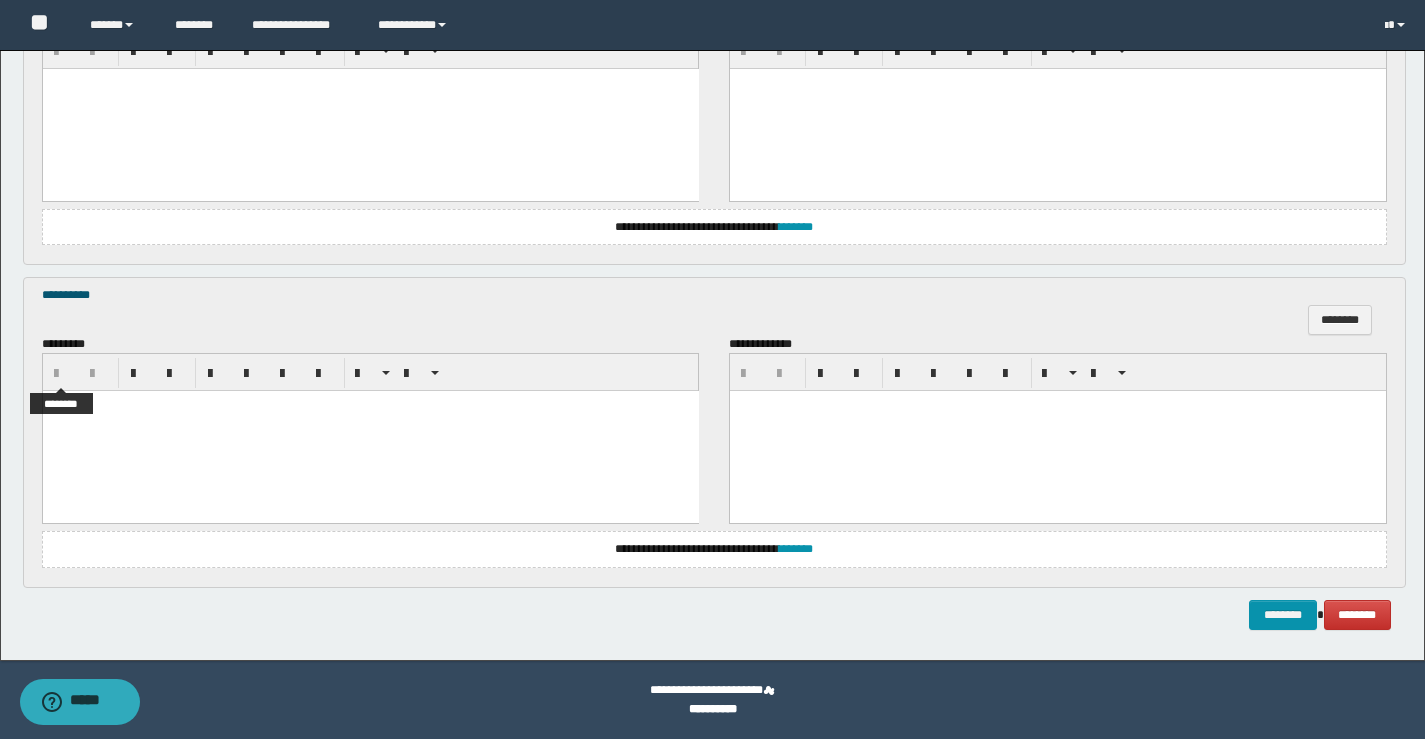drag, startPoint x: 73, startPoint y: 397, endPoint x: 95, endPoint y: 420, distance: 31.827662 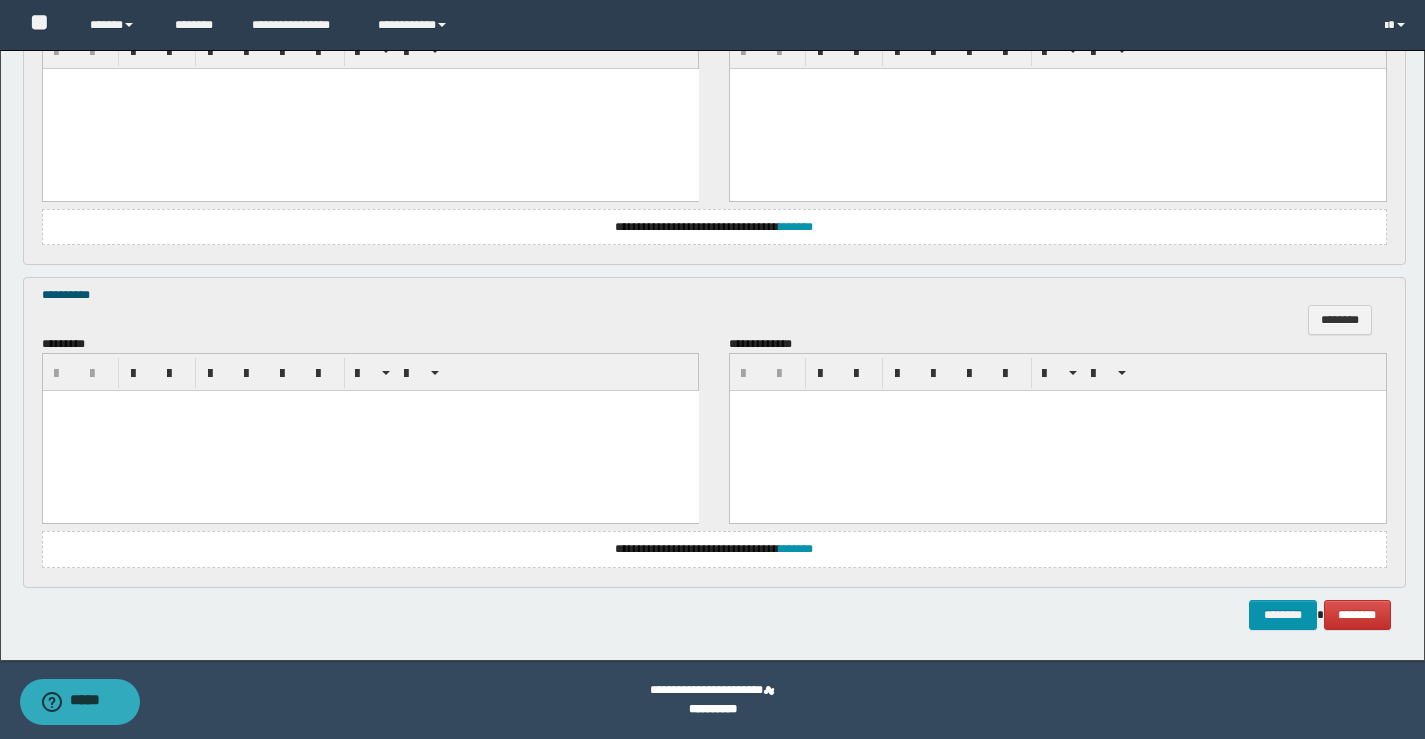 click at bounding box center [370, 431] 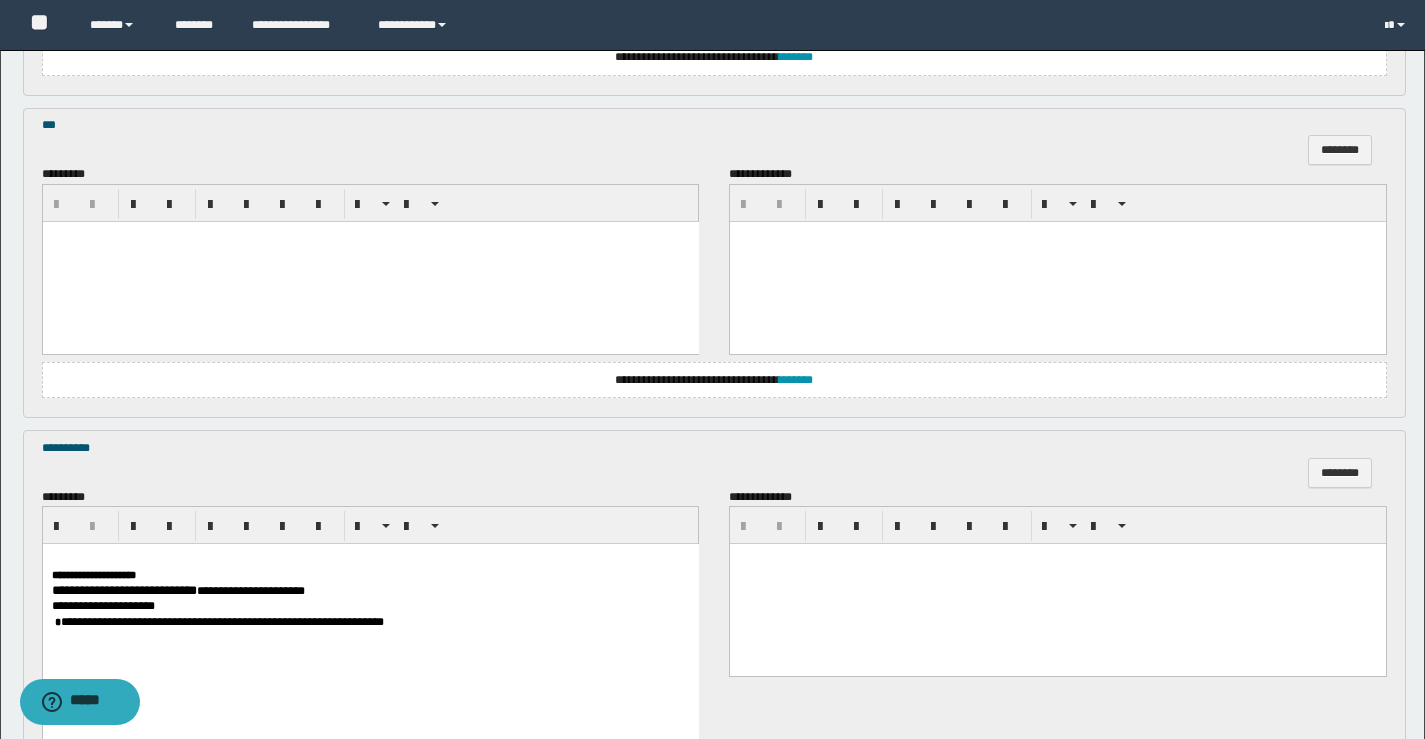 scroll, scrollTop: 2592, scrollLeft: 0, axis: vertical 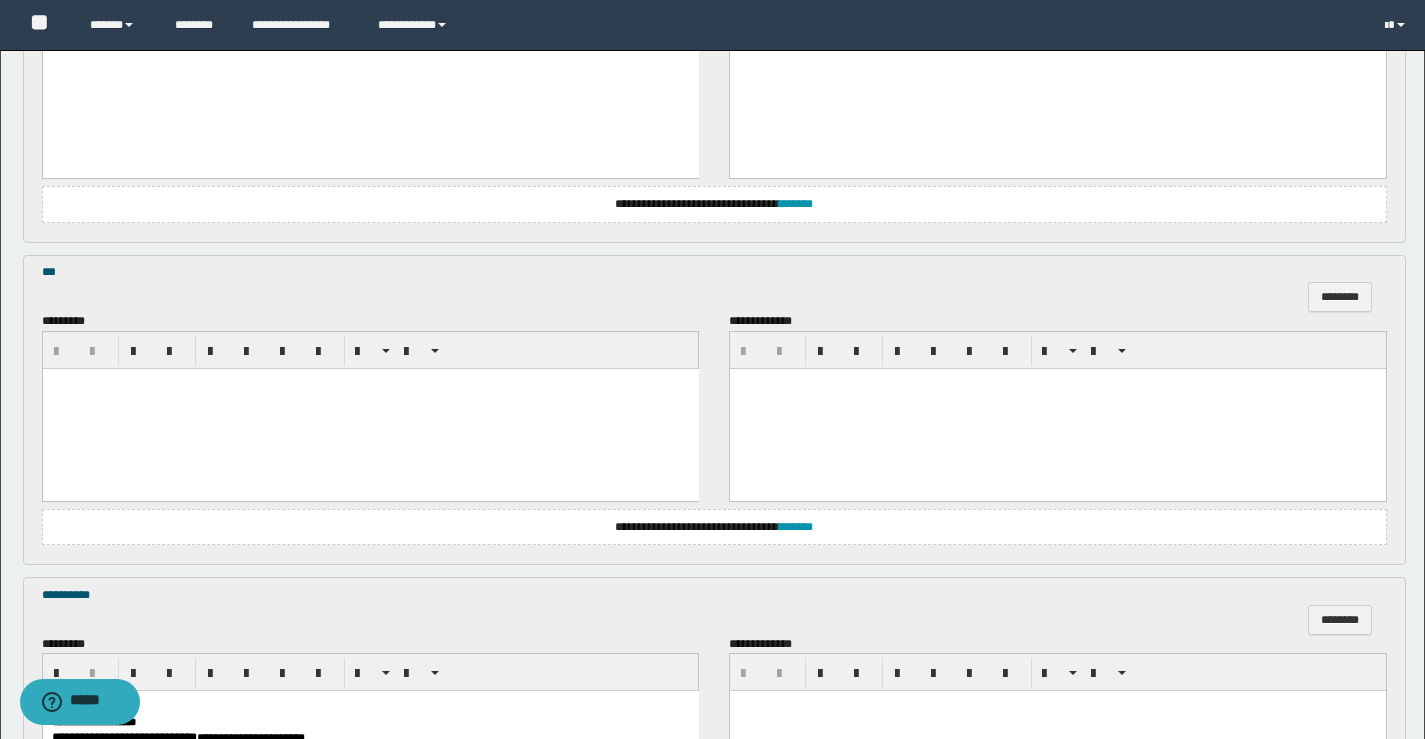 click at bounding box center [370, 408] 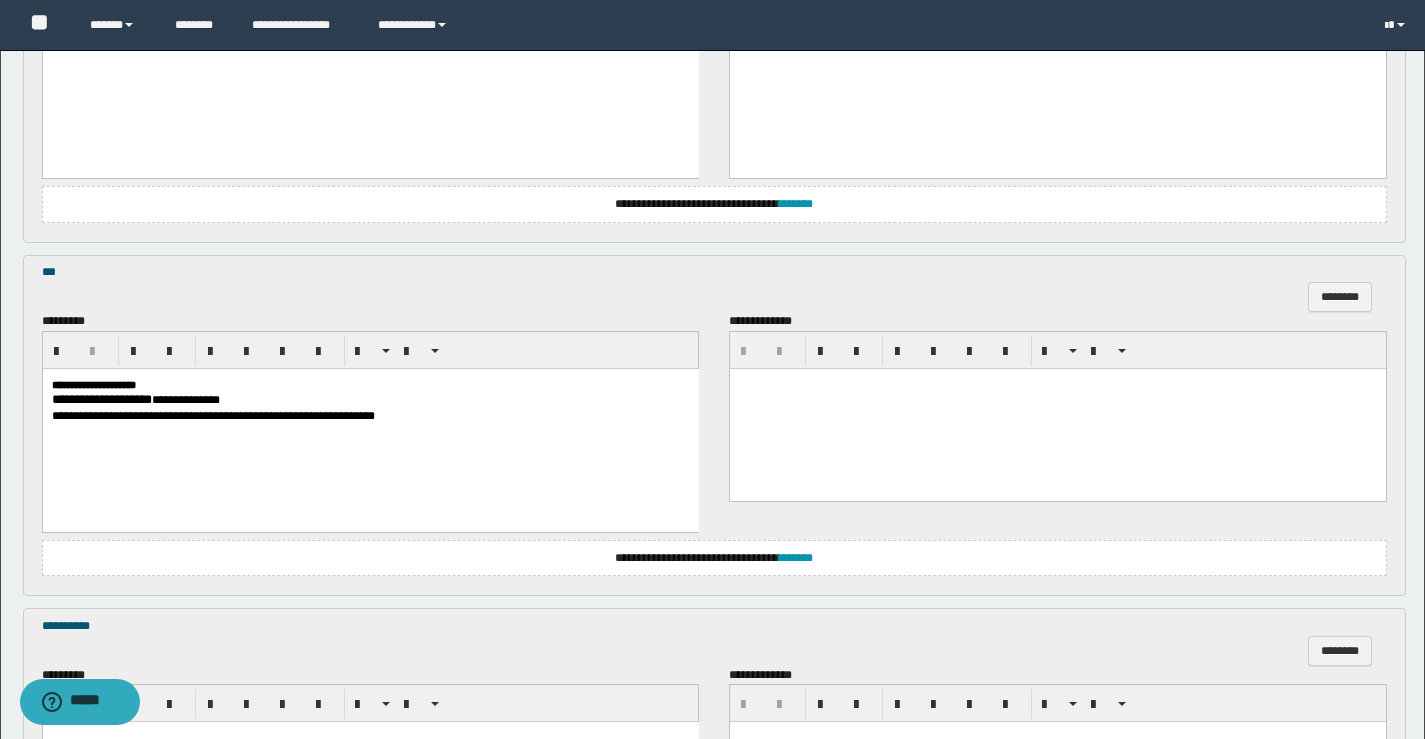 click on "**********" at bounding box center (101, 398) 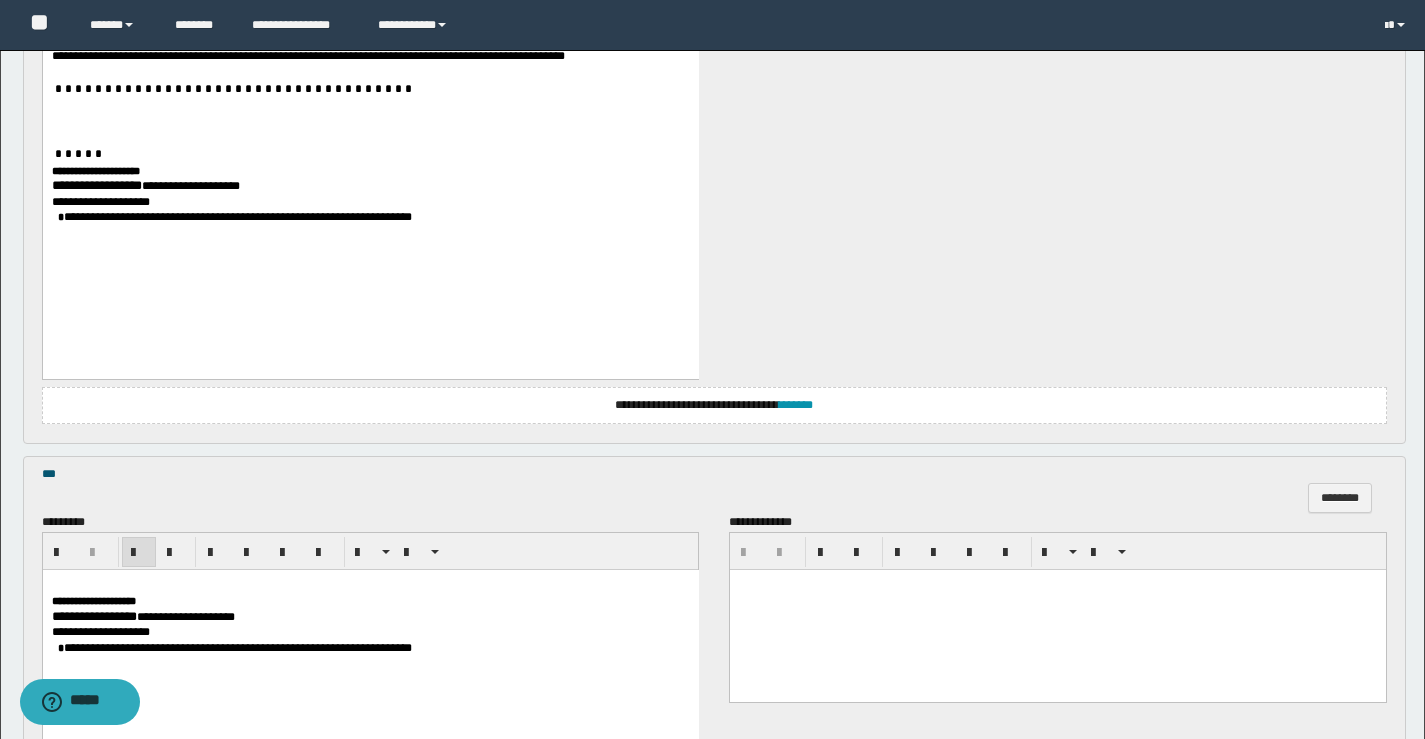 scroll, scrollTop: 1592, scrollLeft: 0, axis: vertical 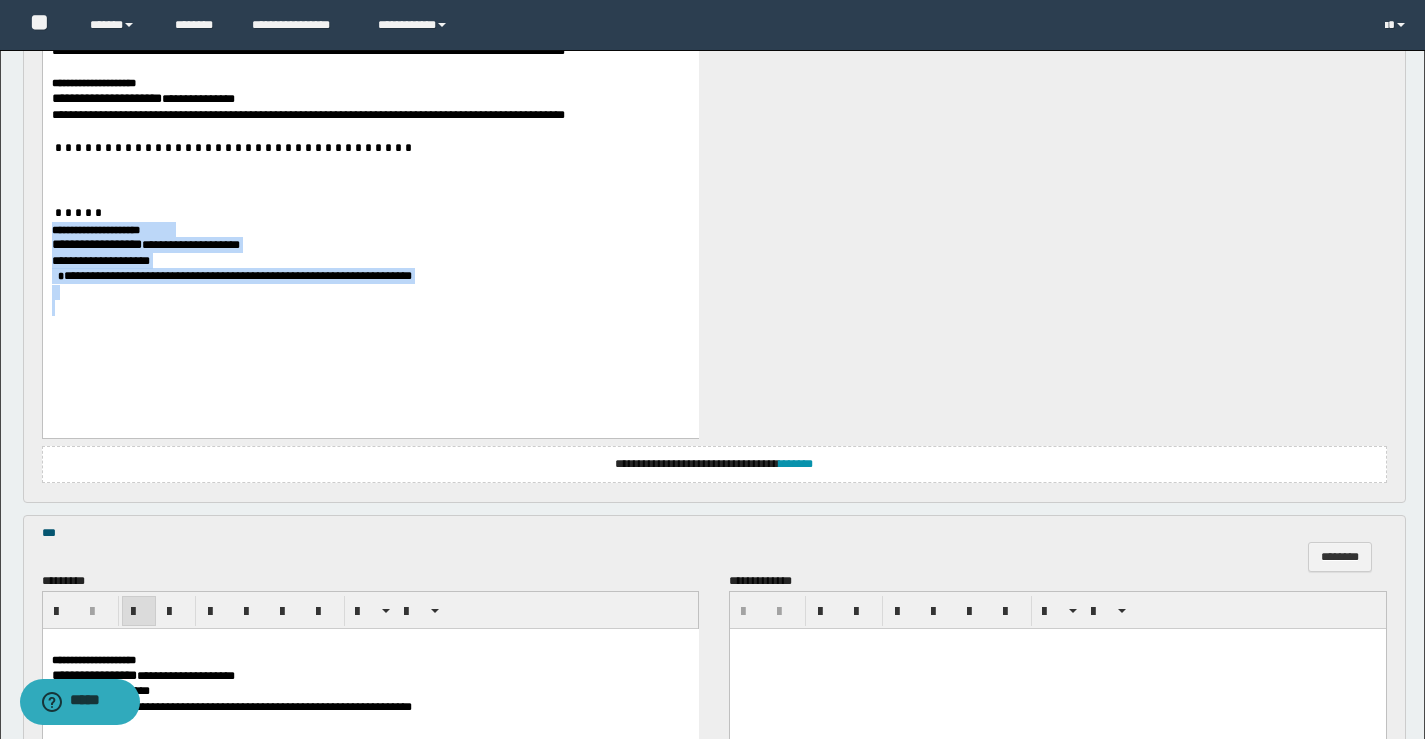 drag, startPoint x: 294, startPoint y: 240, endPoint x: 597, endPoint y: 326, distance: 314.96826 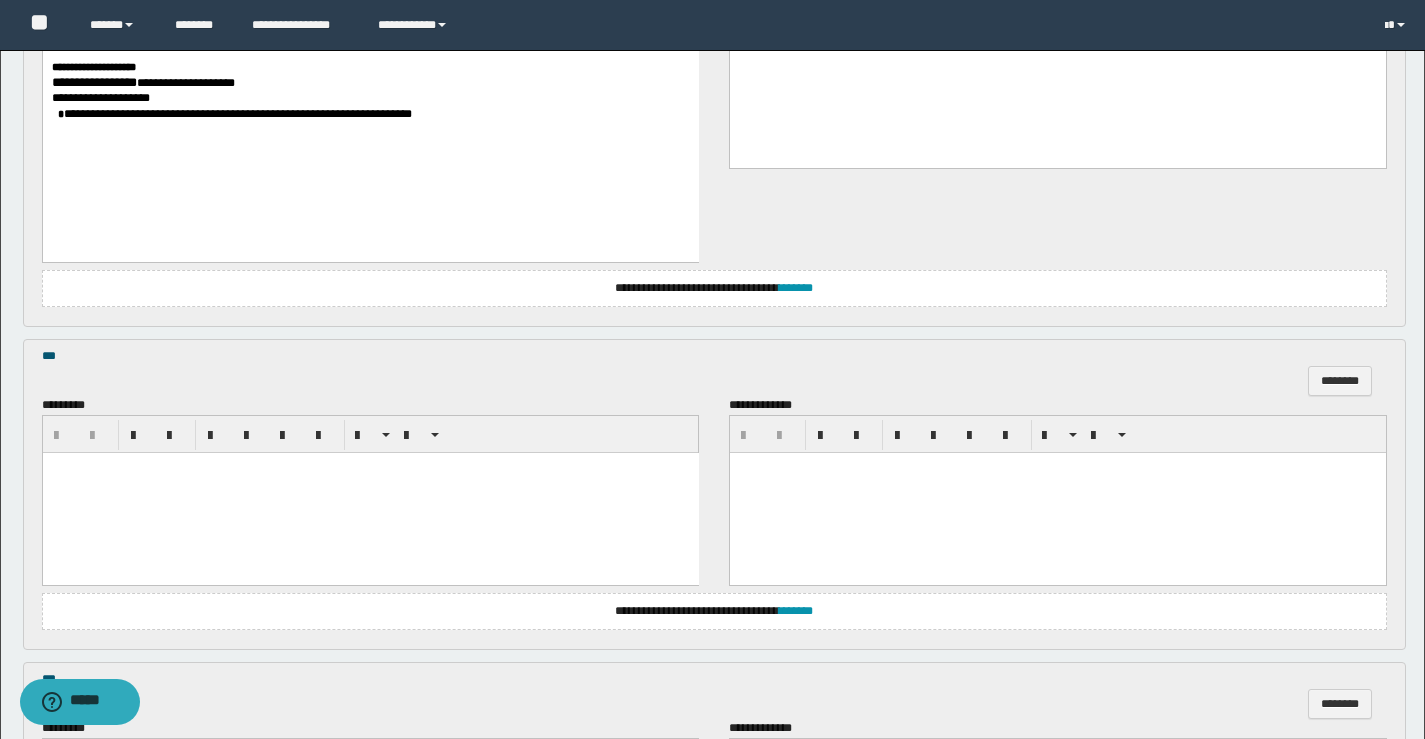 scroll, scrollTop: 2192, scrollLeft: 0, axis: vertical 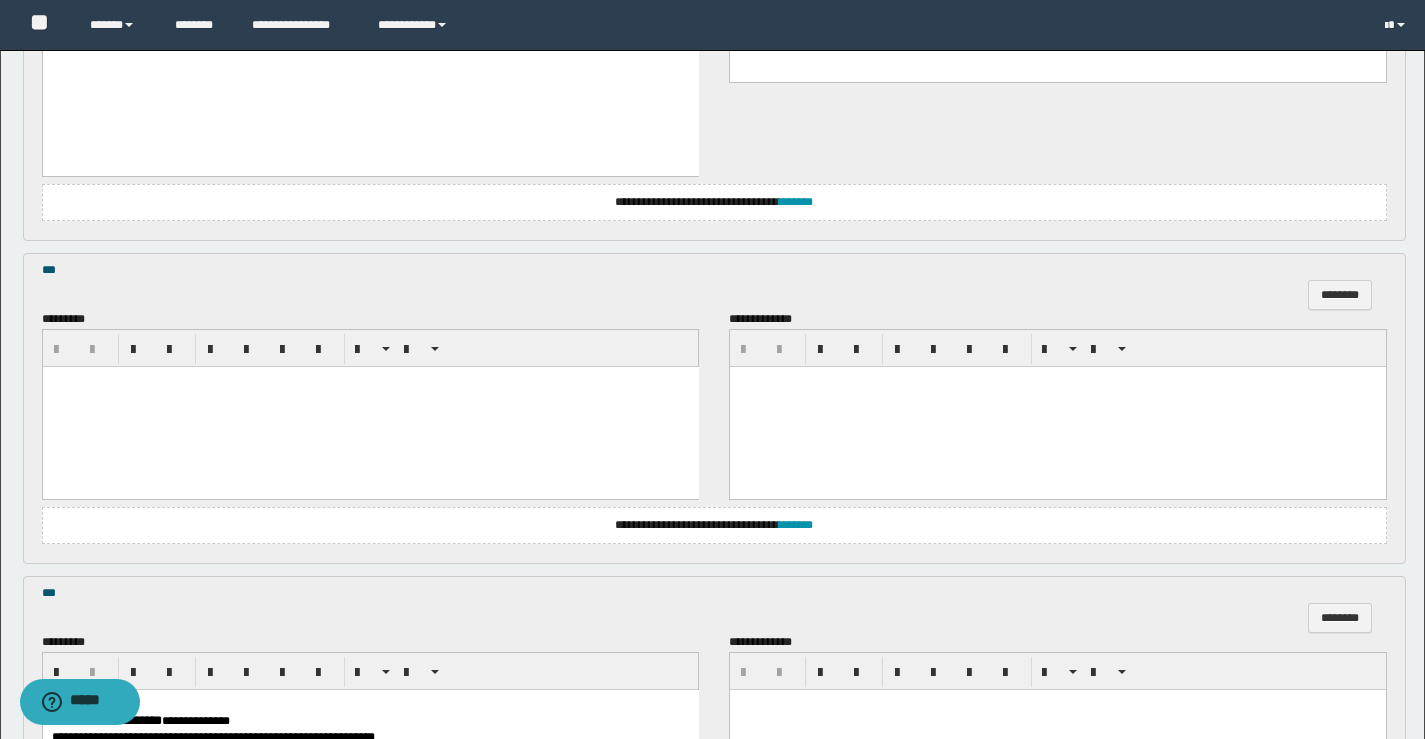click at bounding box center (370, 406) 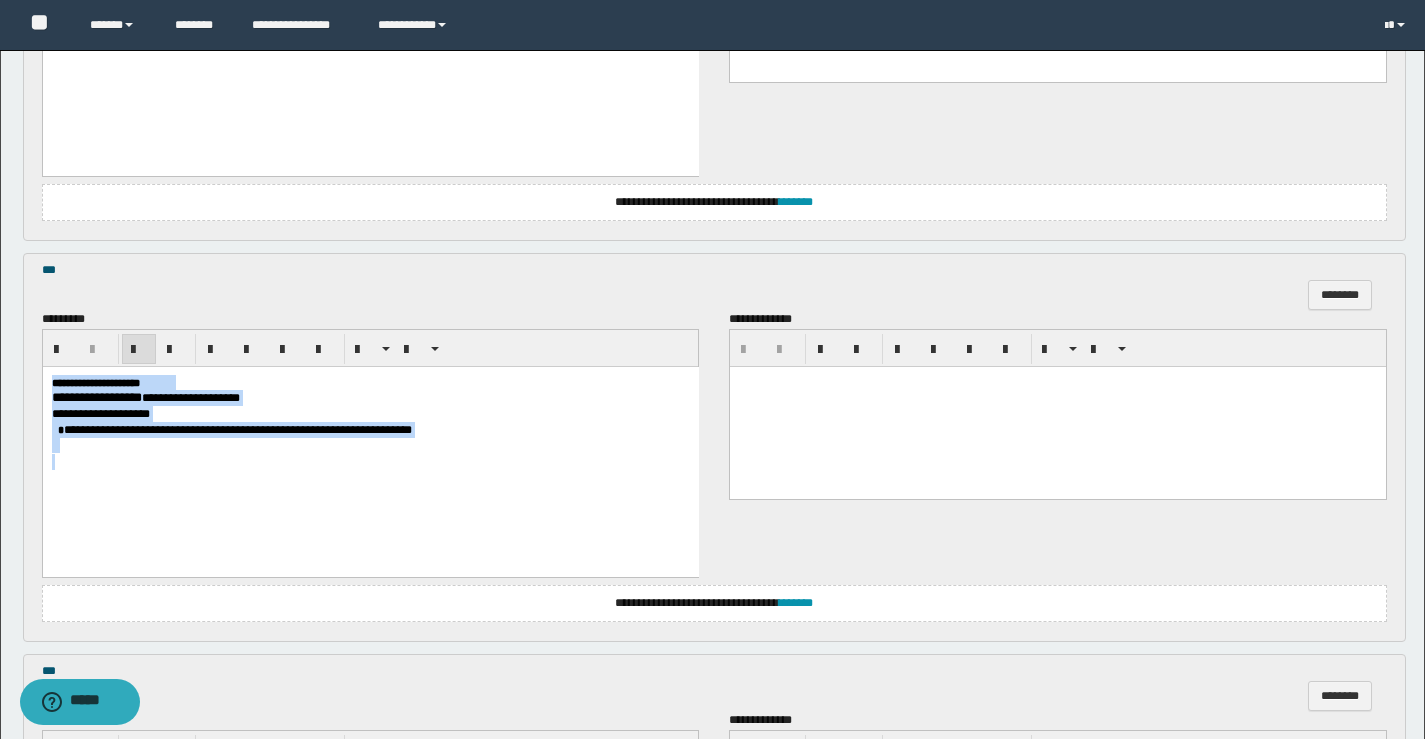drag, startPoint x: 66, startPoint y: 382, endPoint x: 635, endPoint y: 458, distance: 574.05316 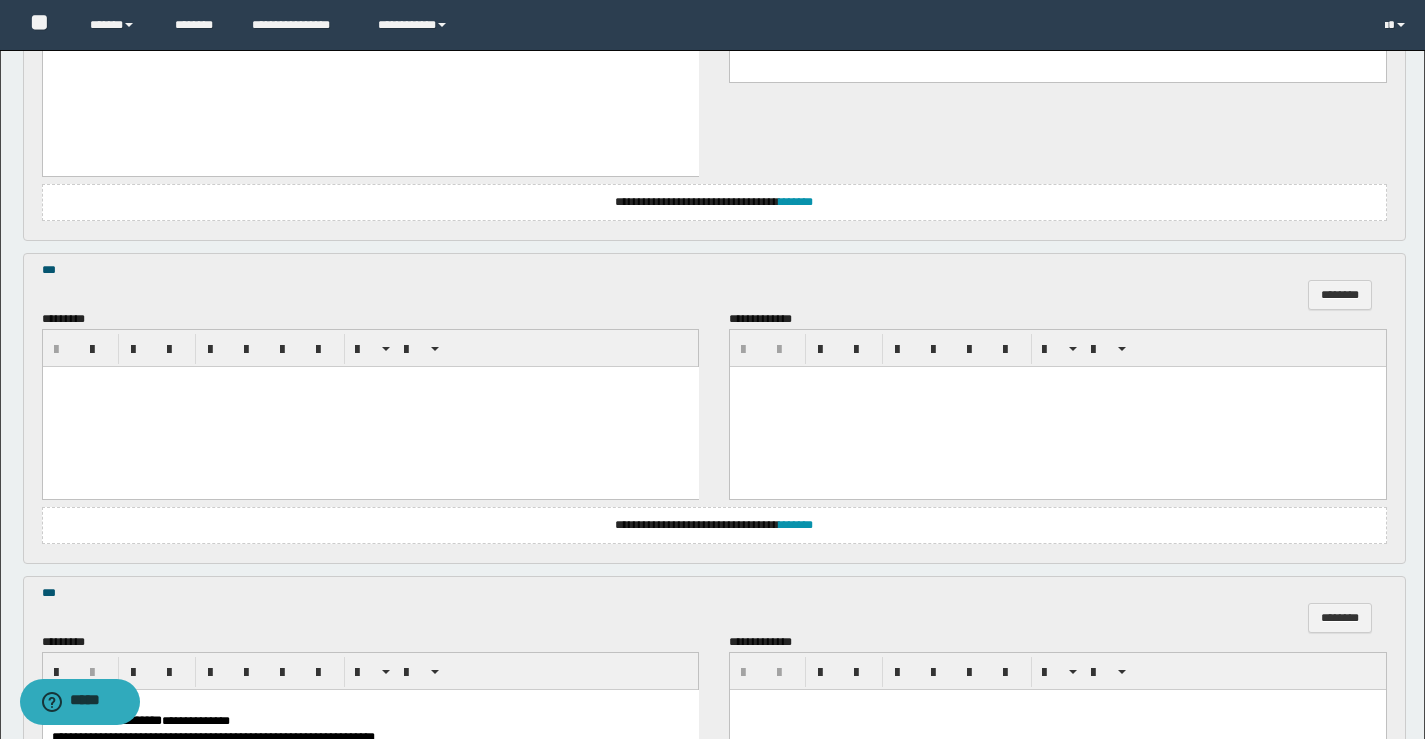 scroll, scrollTop: 1892, scrollLeft: 0, axis: vertical 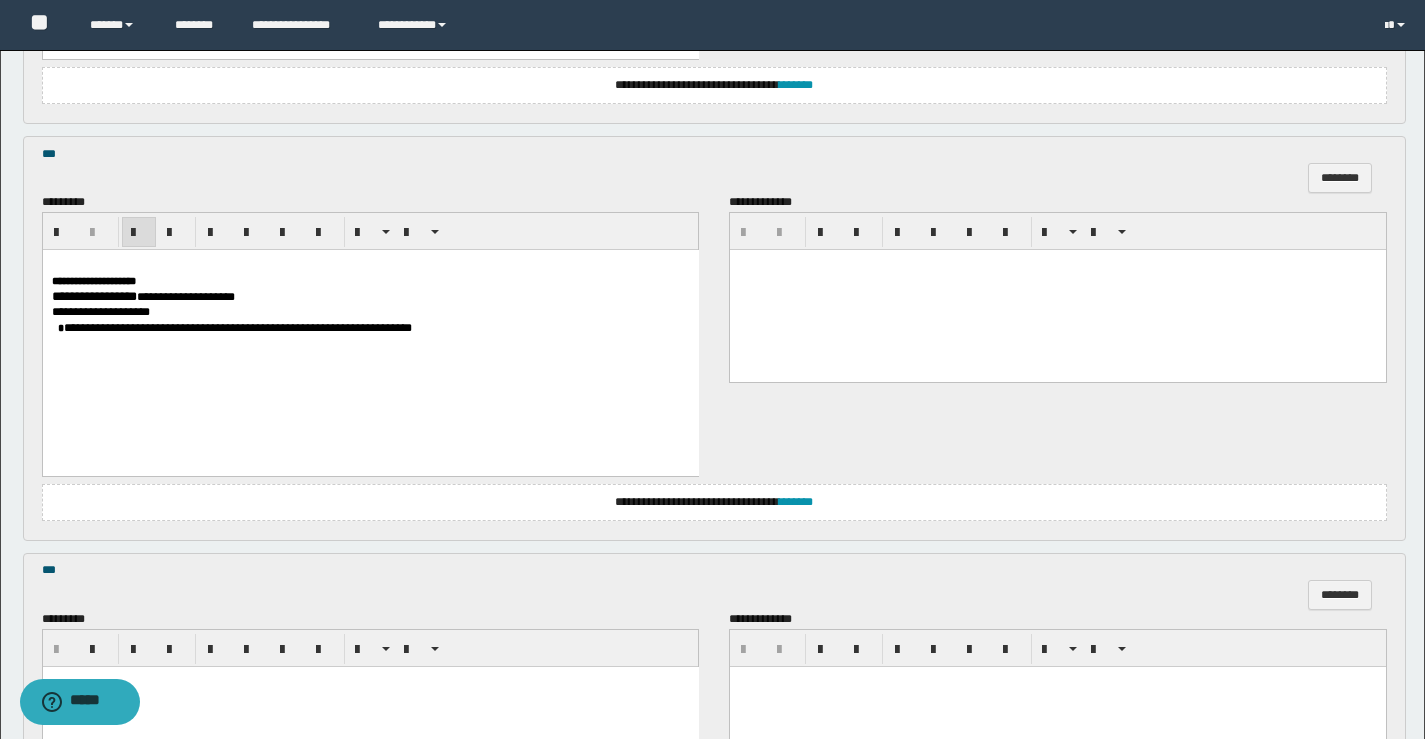 click on "**********" at bounding box center [370, 338] 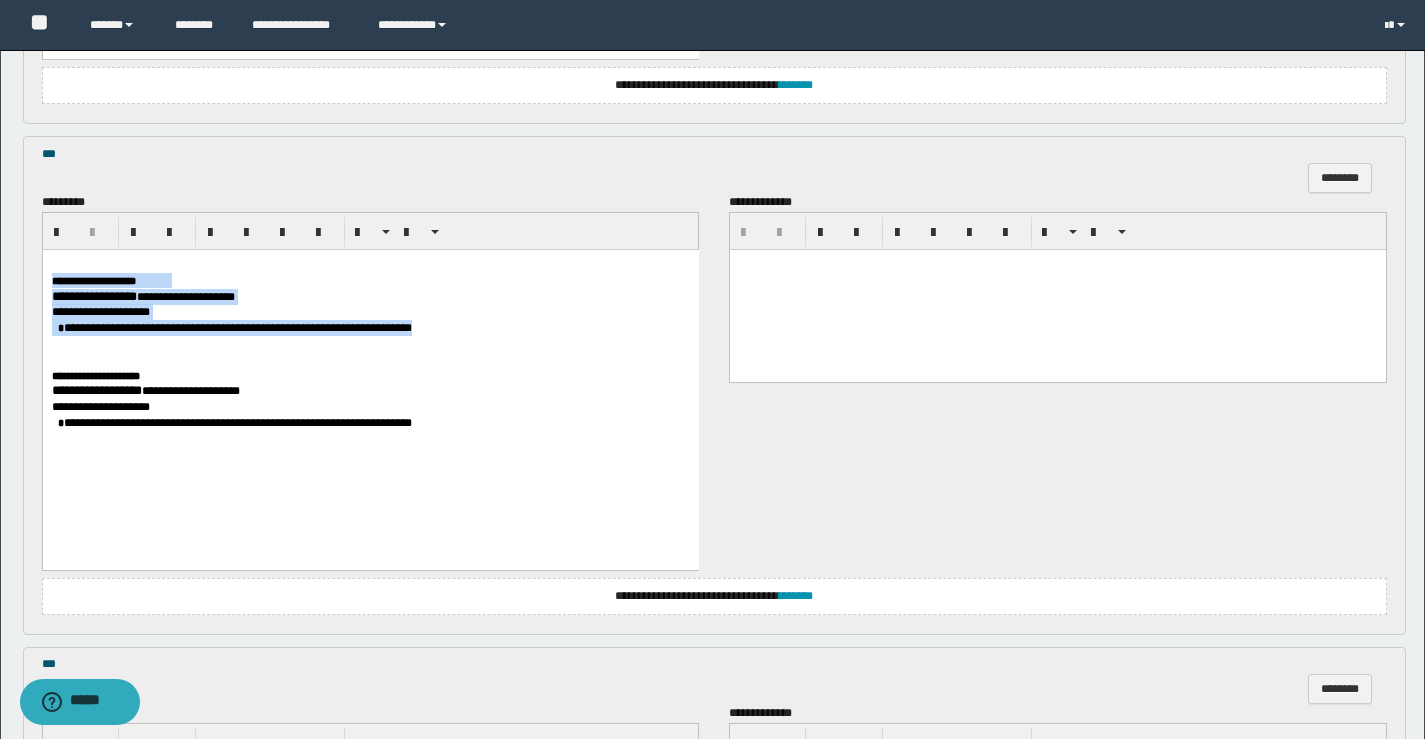 drag, startPoint x: 284, startPoint y: 263, endPoint x: 564, endPoint y: 332, distance: 288.3765 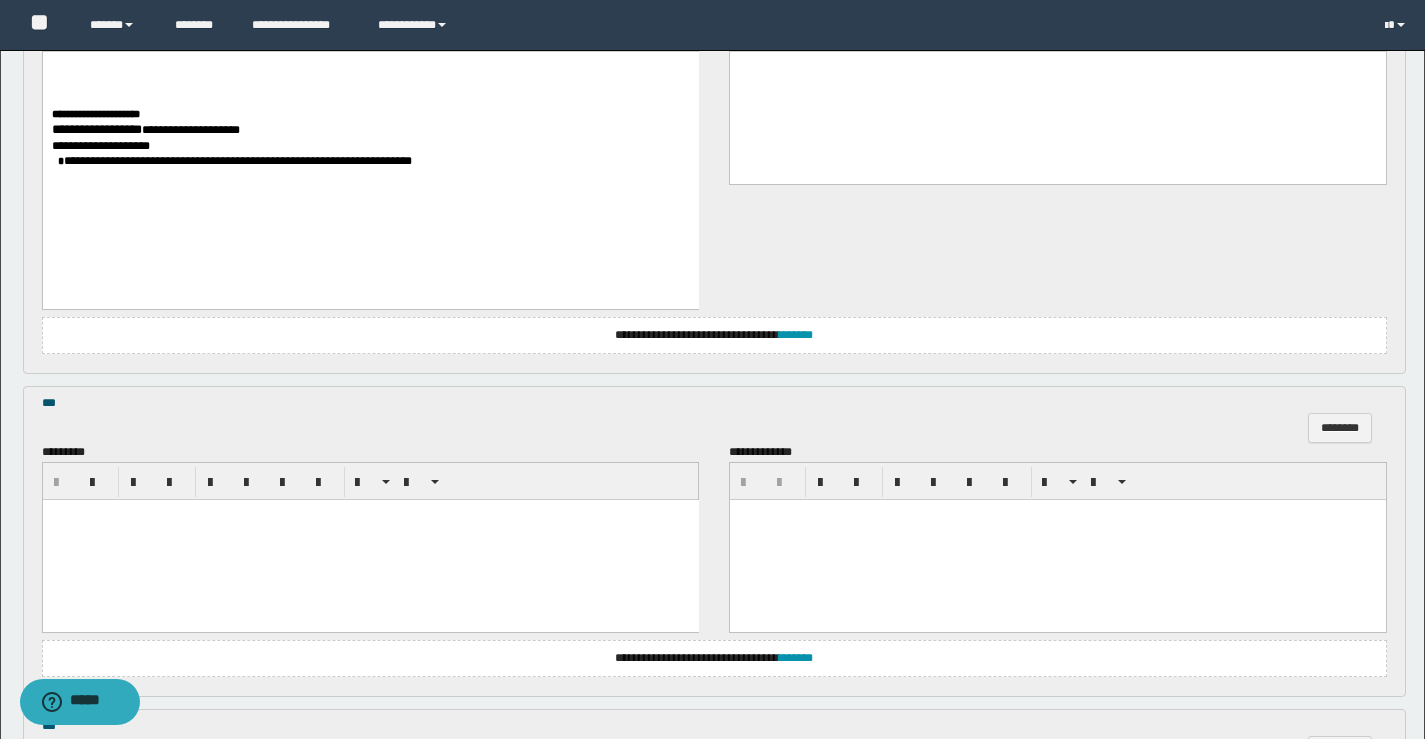scroll, scrollTop: 2292, scrollLeft: 0, axis: vertical 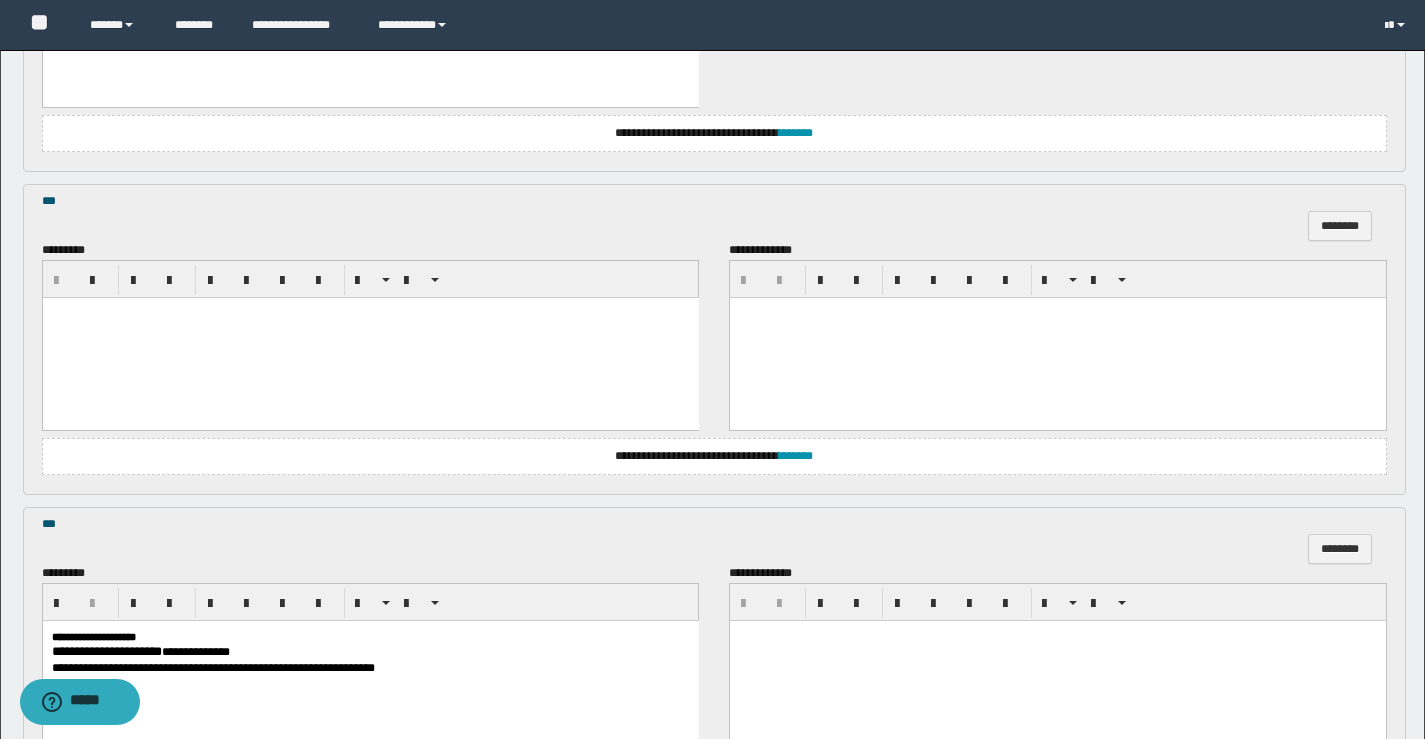 click at bounding box center (370, 337) 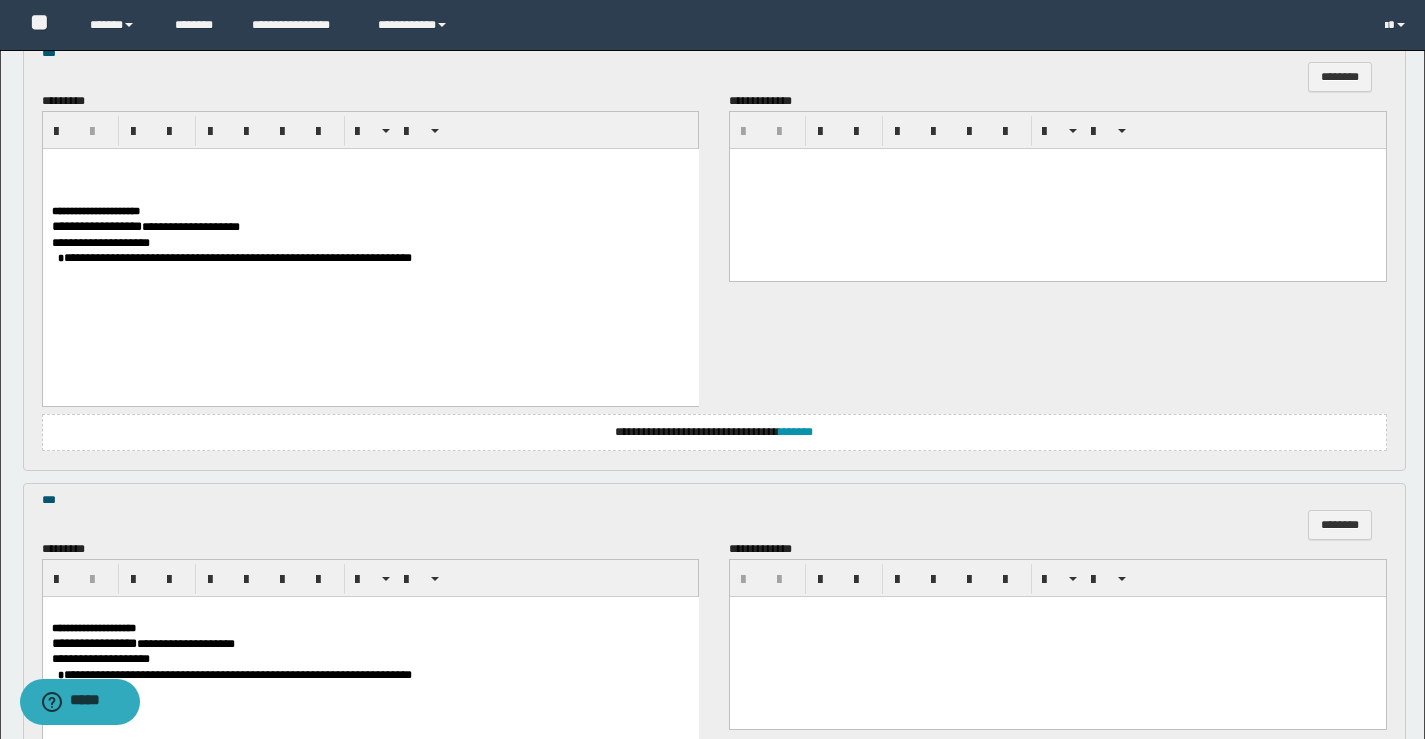 scroll, scrollTop: 1992, scrollLeft: 0, axis: vertical 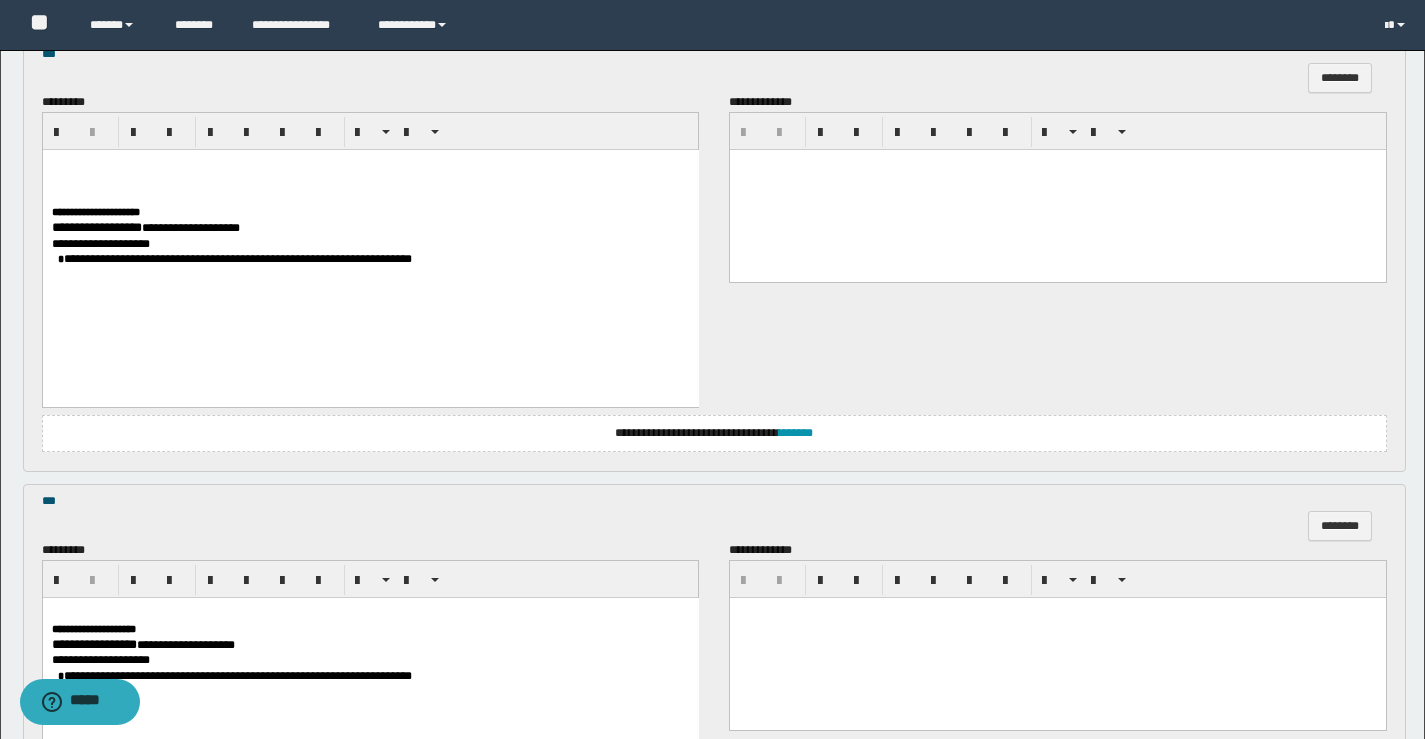 click on "**********" at bounding box center [95, 212] 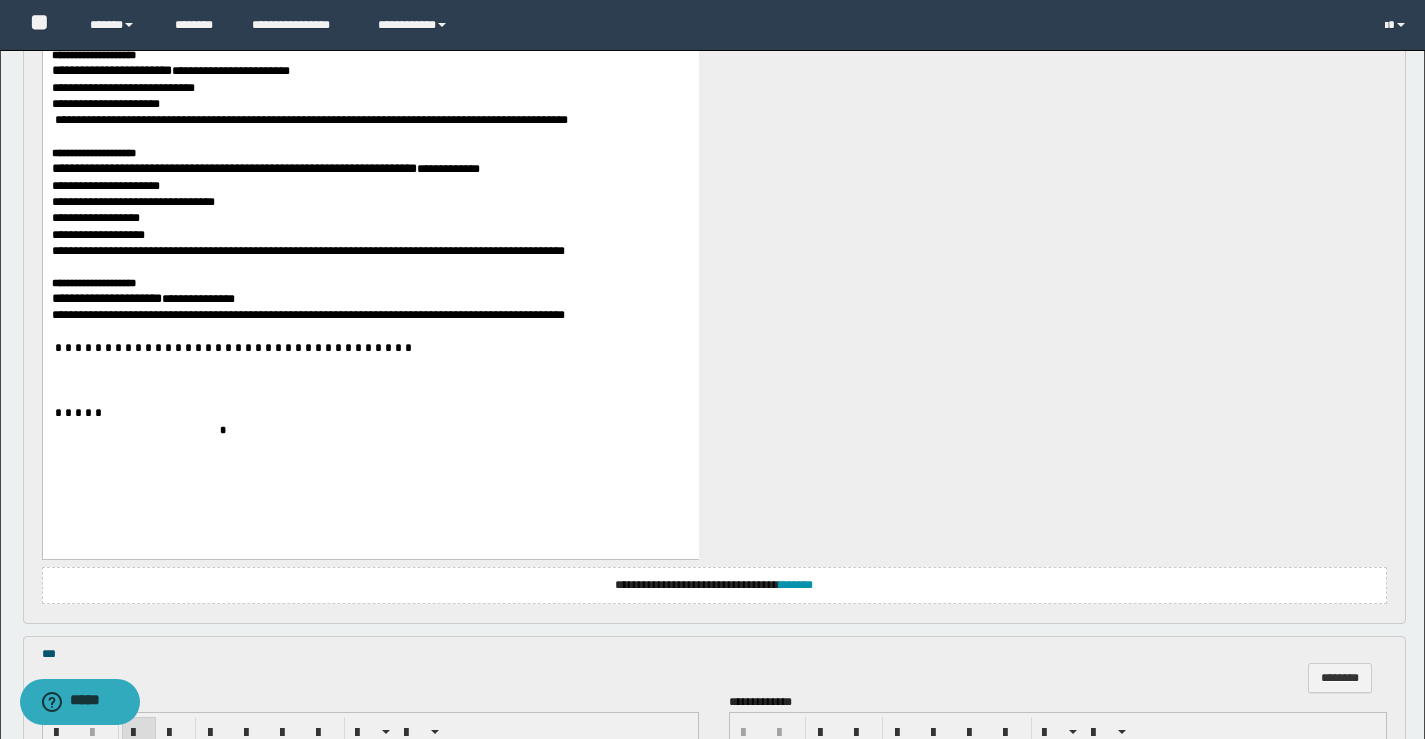 scroll, scrollTop: 1092, scrollLeft: 0, axis: vertical 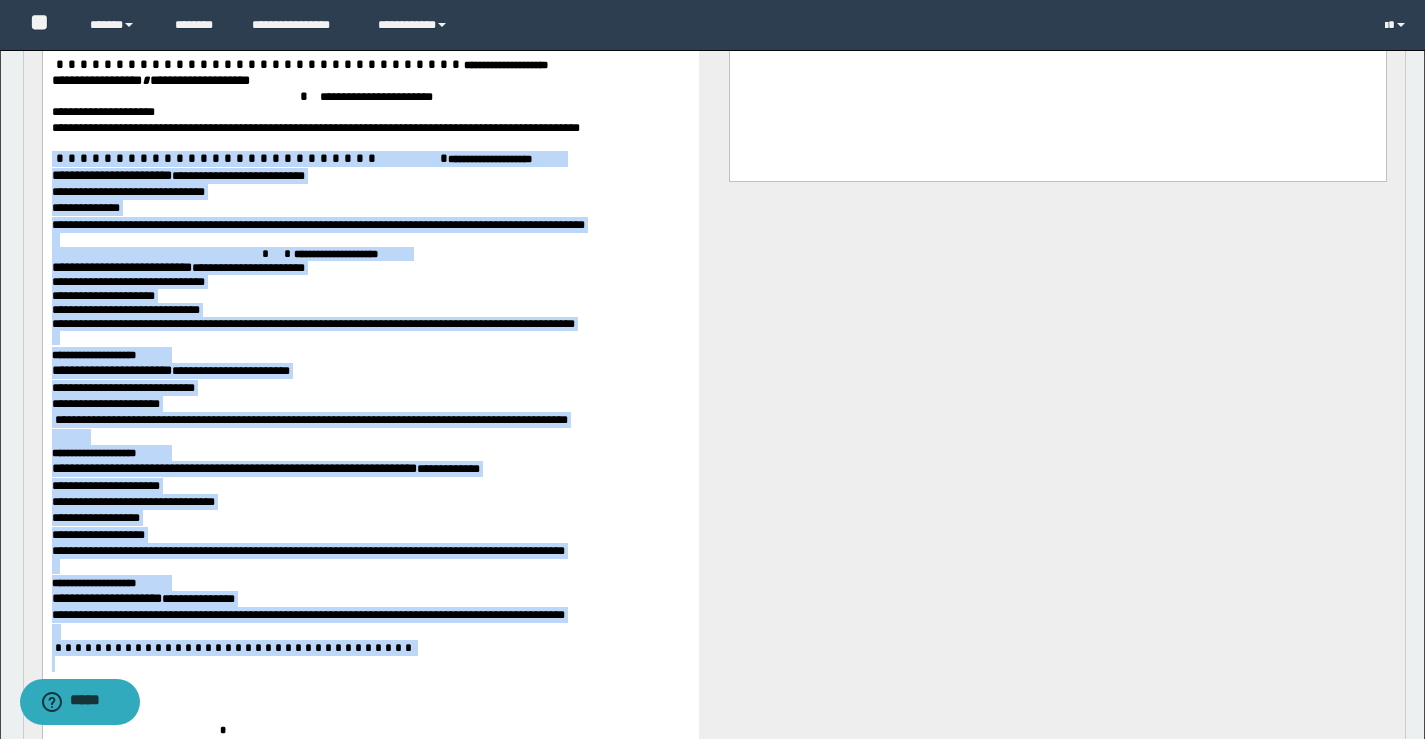 drag, startPoint x: 288, startPoint y: 145, endPoint x: 625, endPoint y: 672, distance: 625.53815 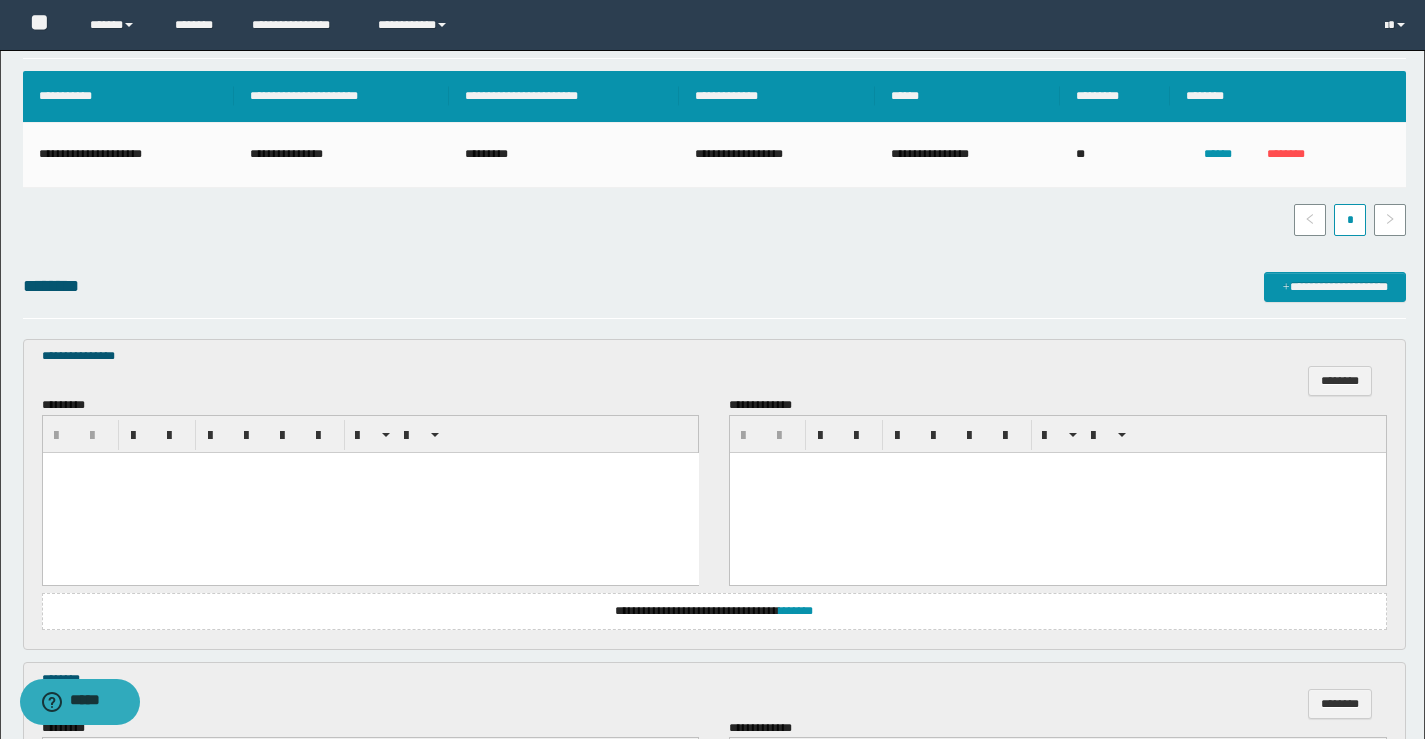 scroll, scrollTop: 292, scrollLeft: 0, axis: vertical 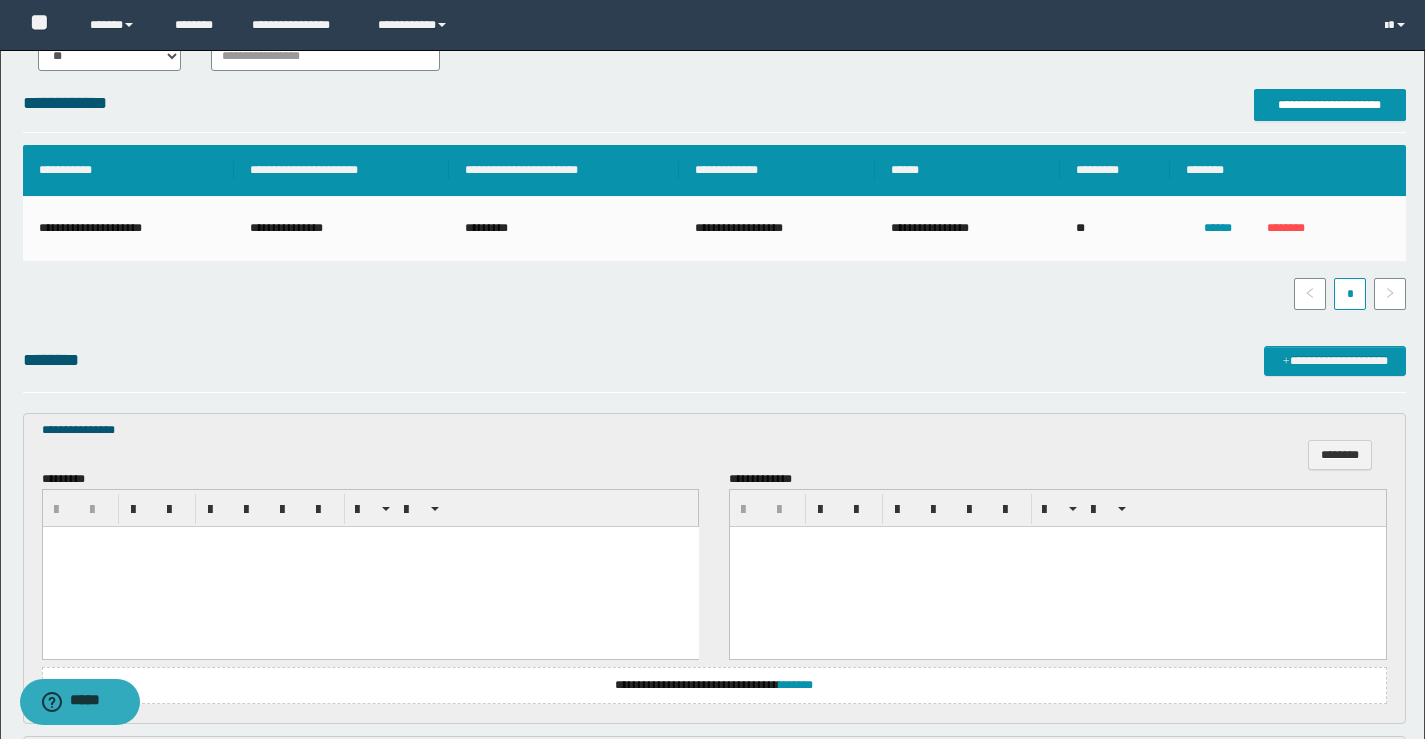 click at bounding box center [370, 566] 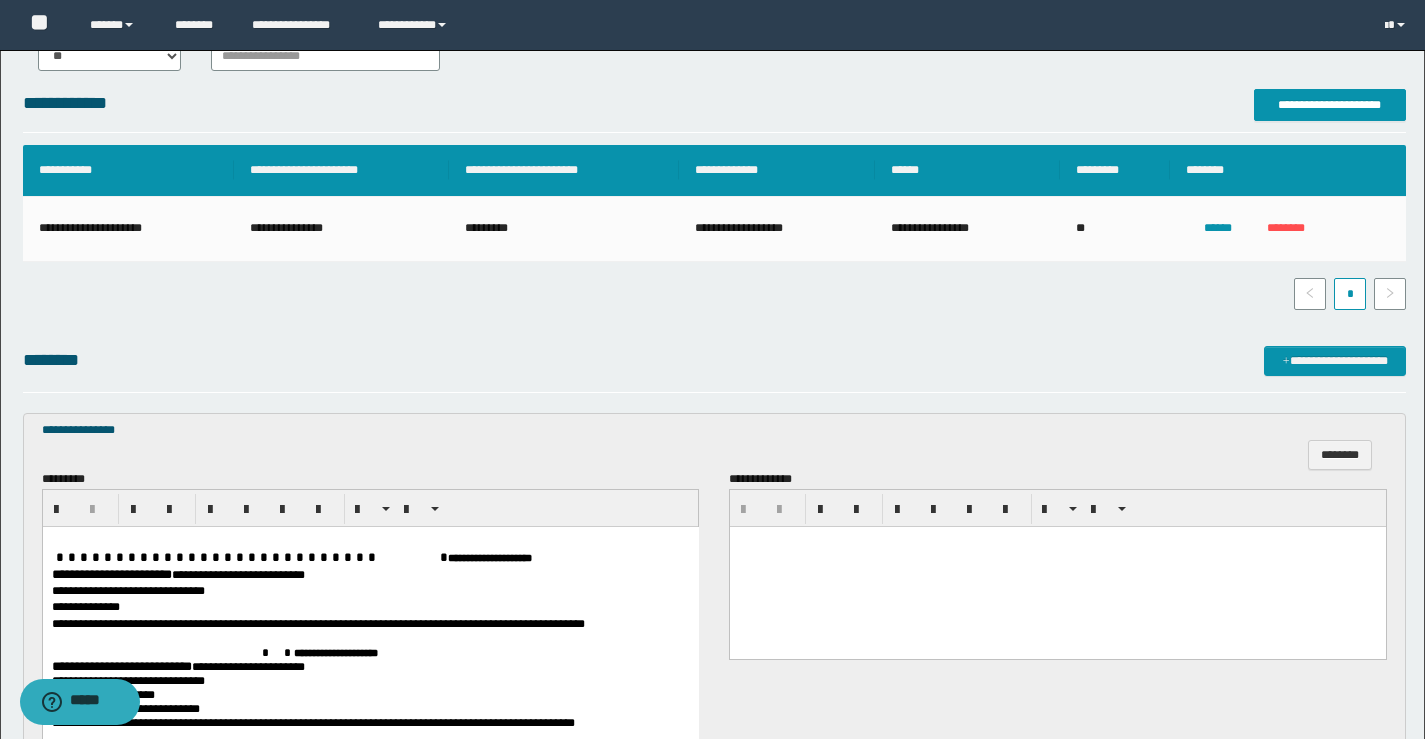 click at bounding box center [1058, 566] 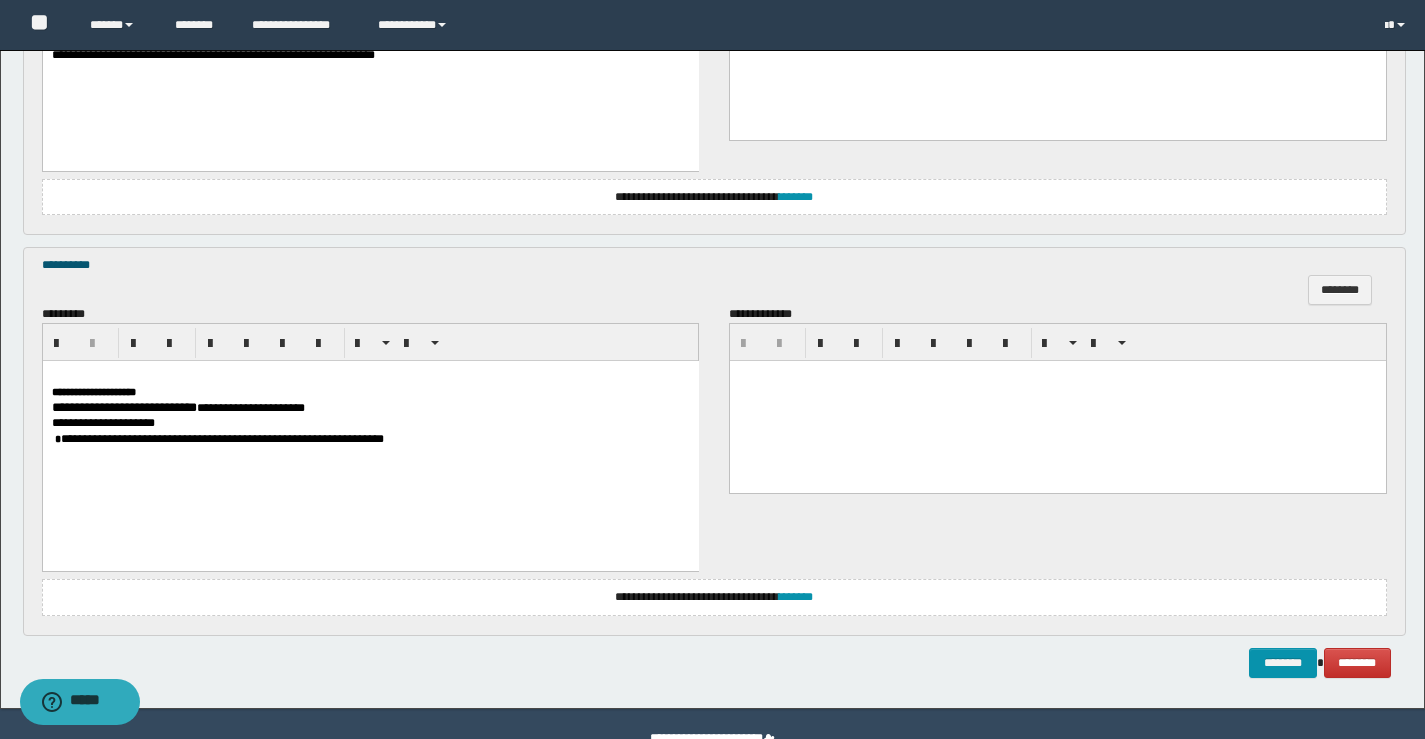 scroll, scrollTop: 3016, scrollLeft: 0, axis: vertical 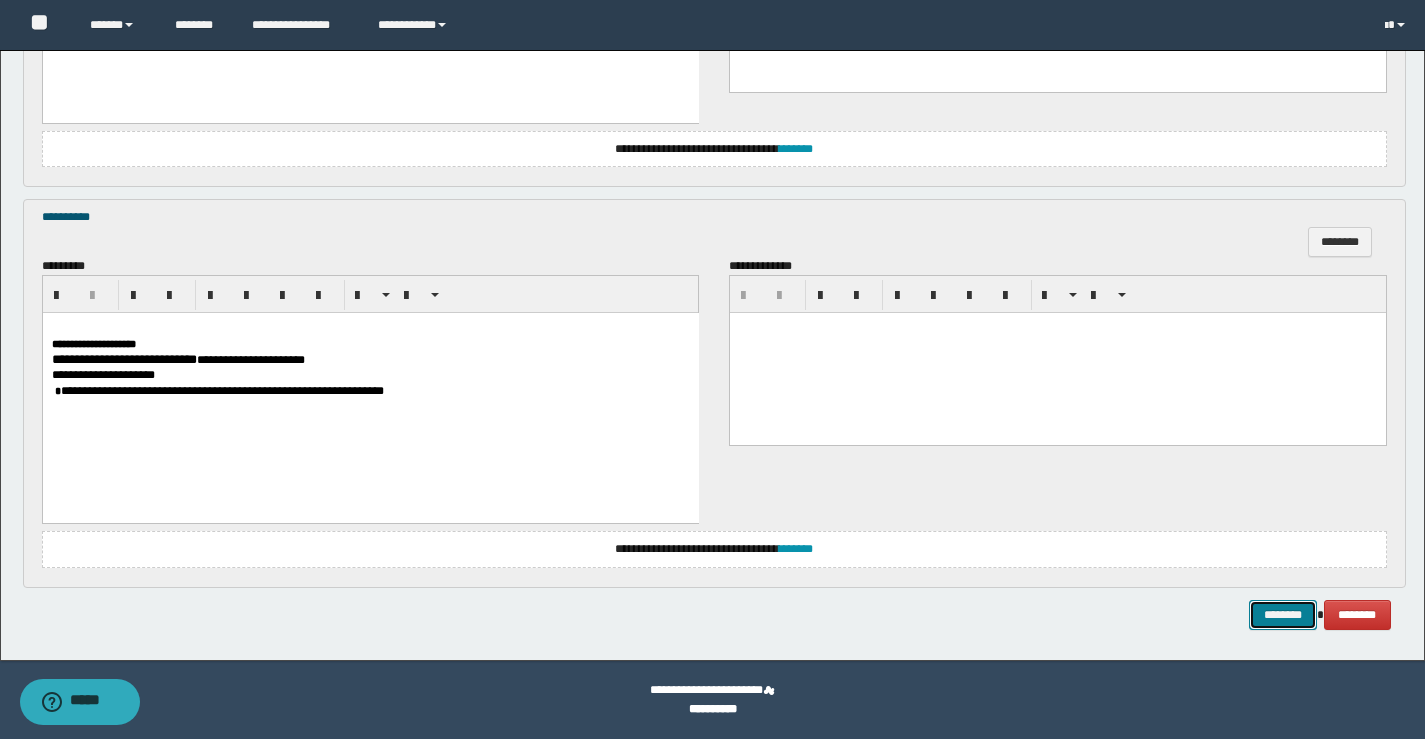 click on "********" at bounding box center (1283, 615) 